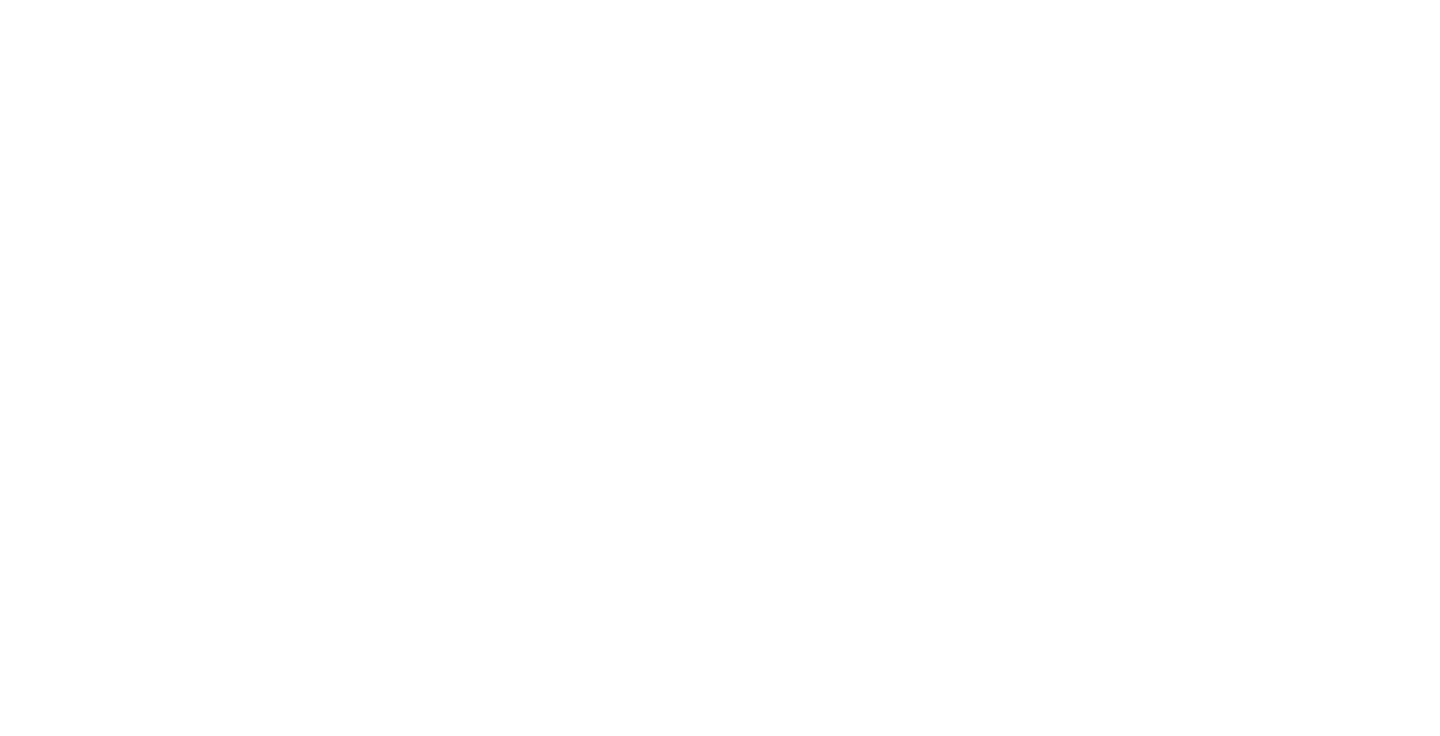scroll, scrollTop: 0, scrollLeft: 0, axis: both 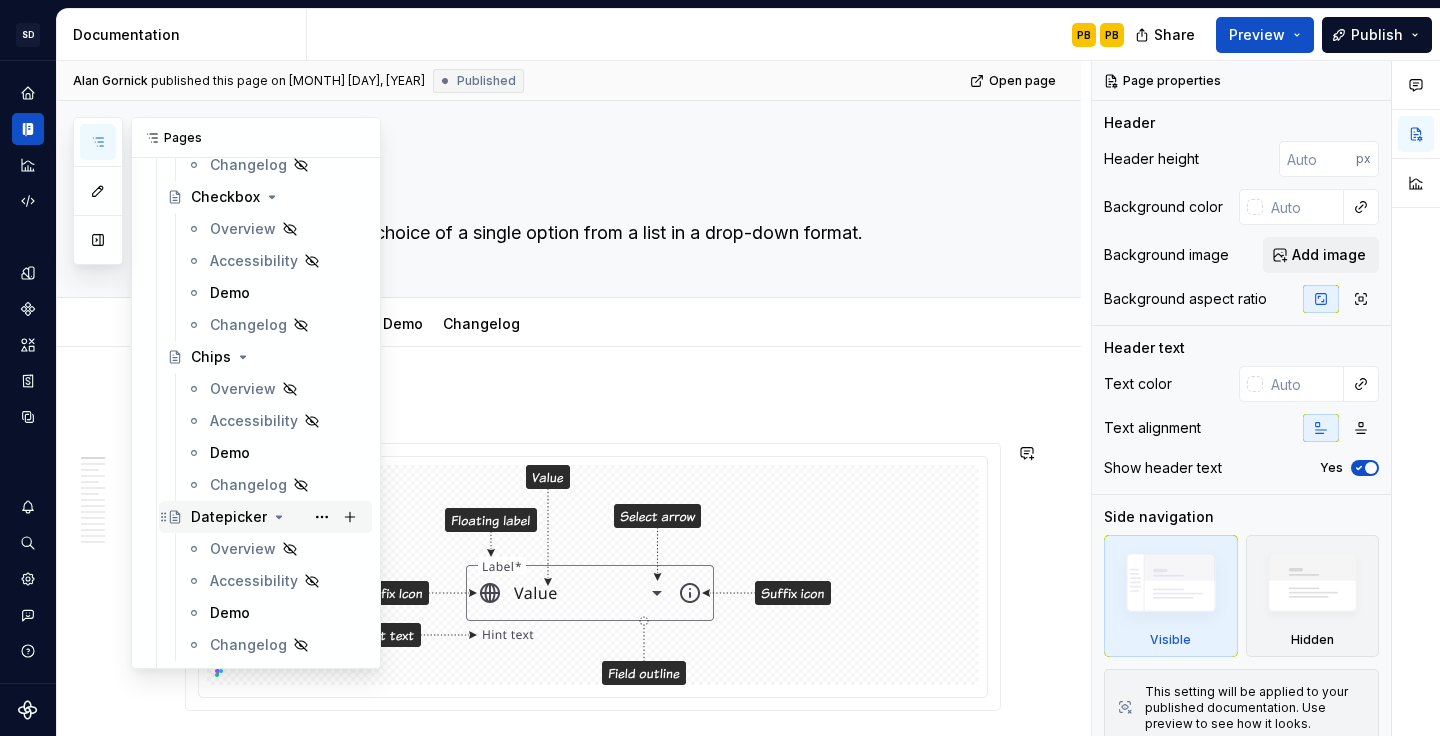 click on "Datepicker" at bounding box center (229, 517) 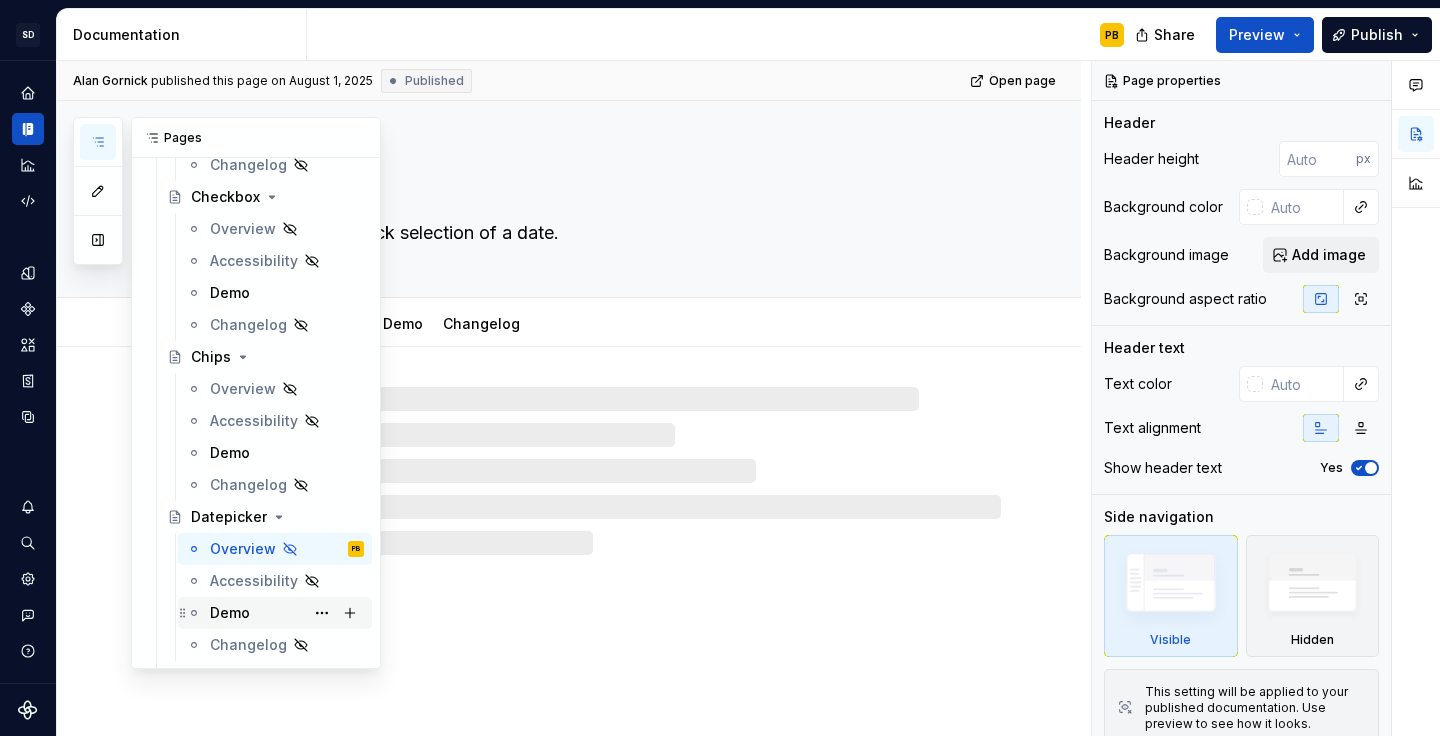 click on "Demo" at bounding box center [230, 613] 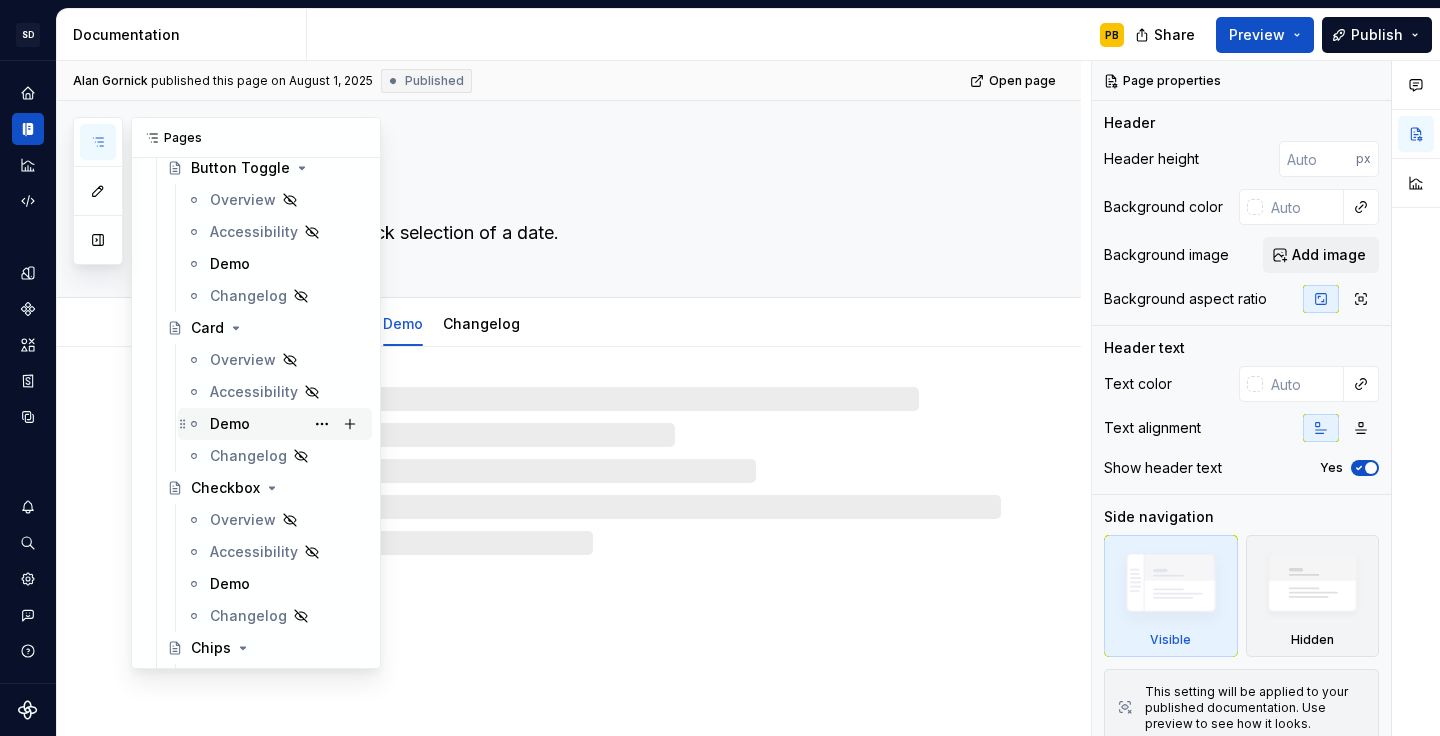 scroll, scrollTop: 1488, scrollLeft: 0, axis: vertical 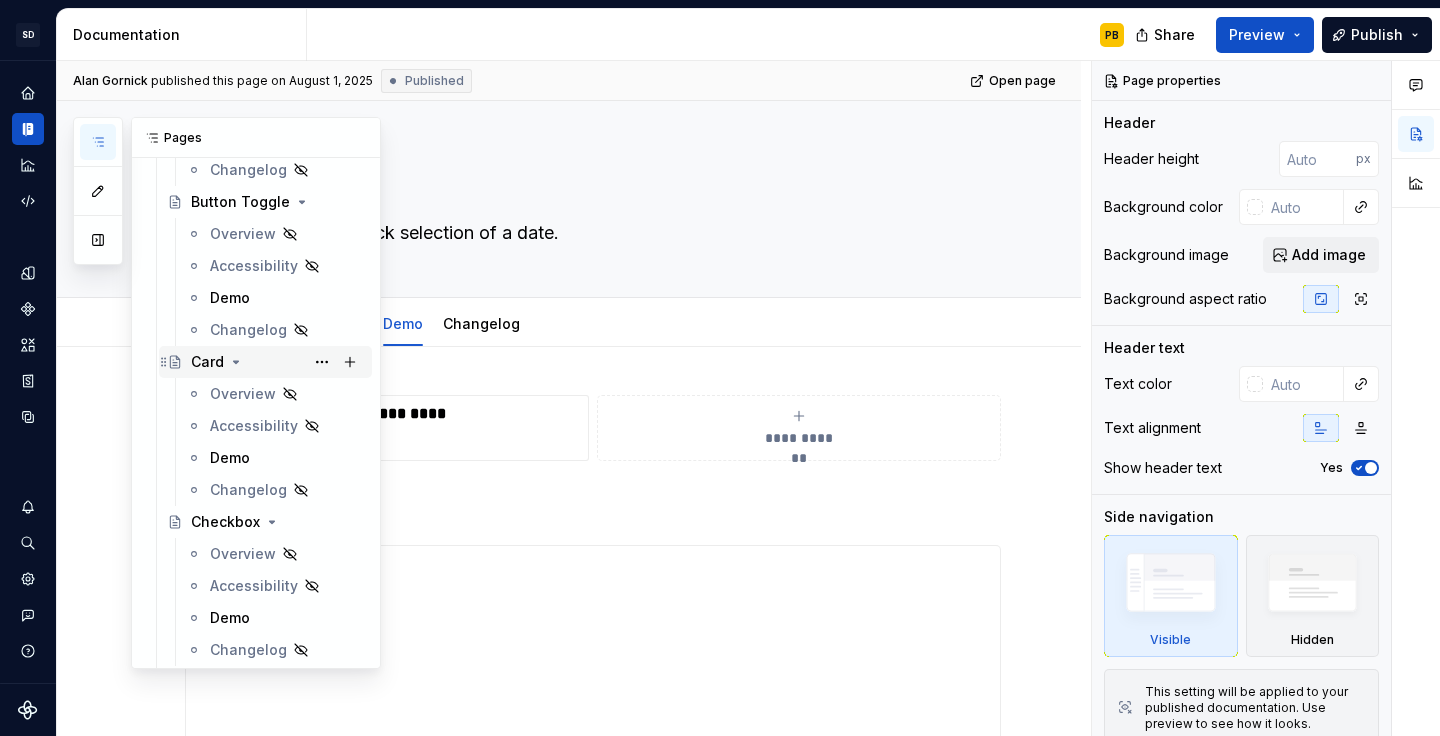 click on "Card" at bounding box center (207, 362) 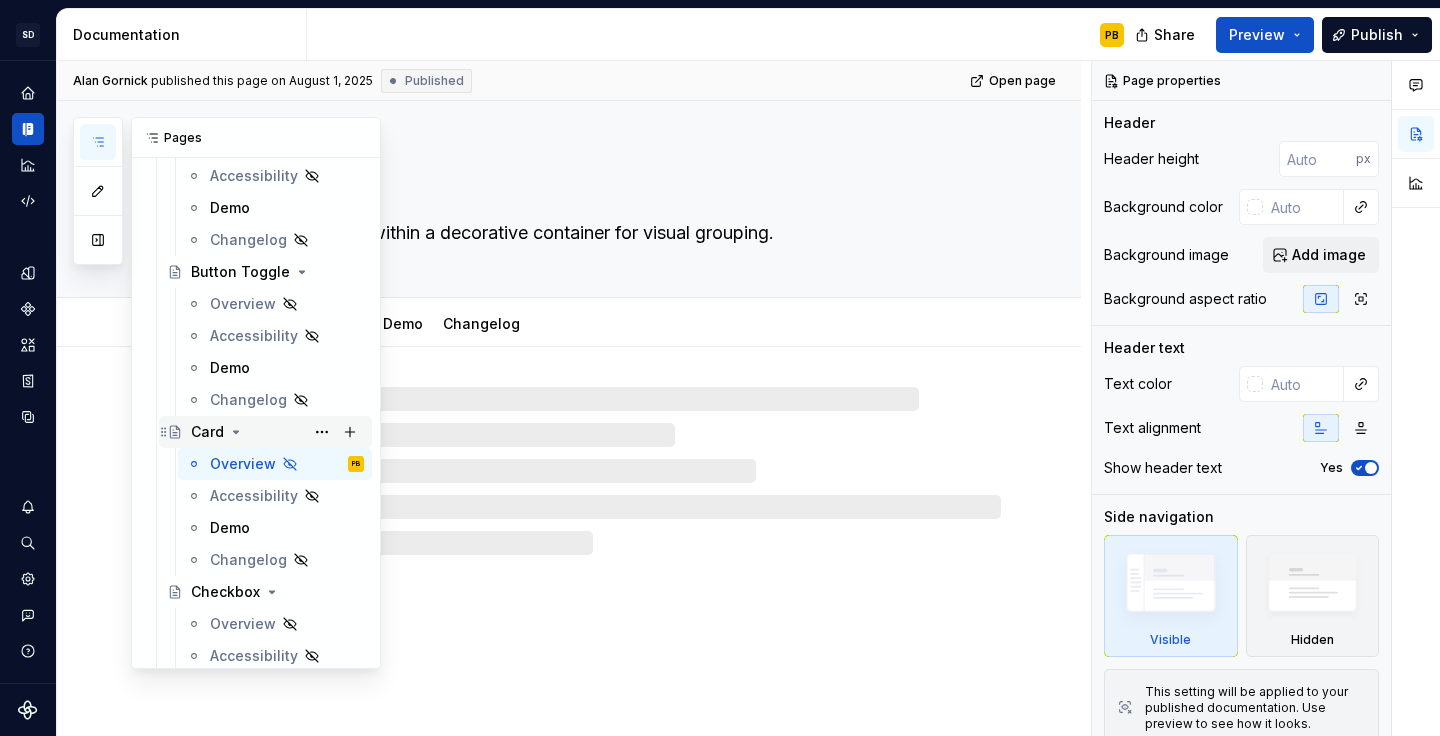 scroll, scrollTop: 1407, scrollLeft: 0, axis: vertical 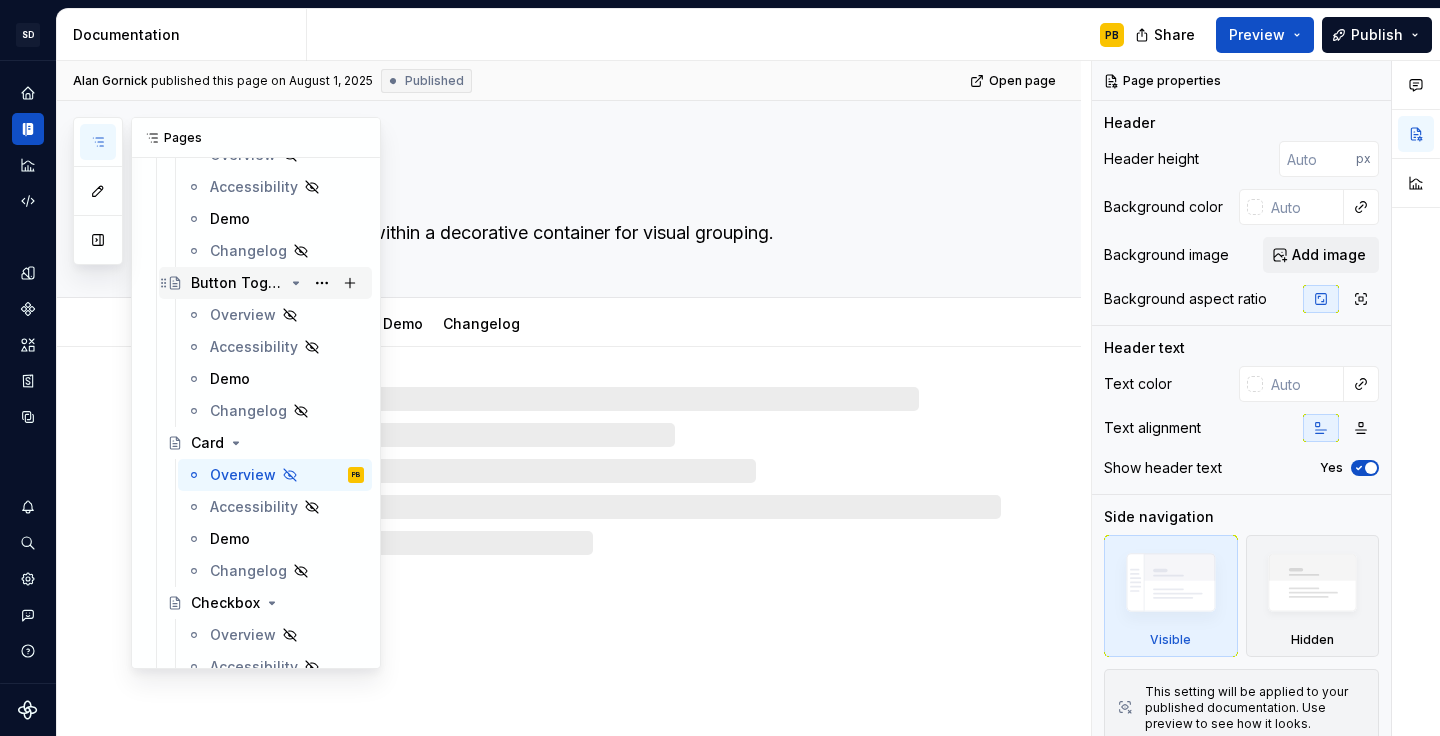 click on "Button Toggle" at bounding box center [237, 283] 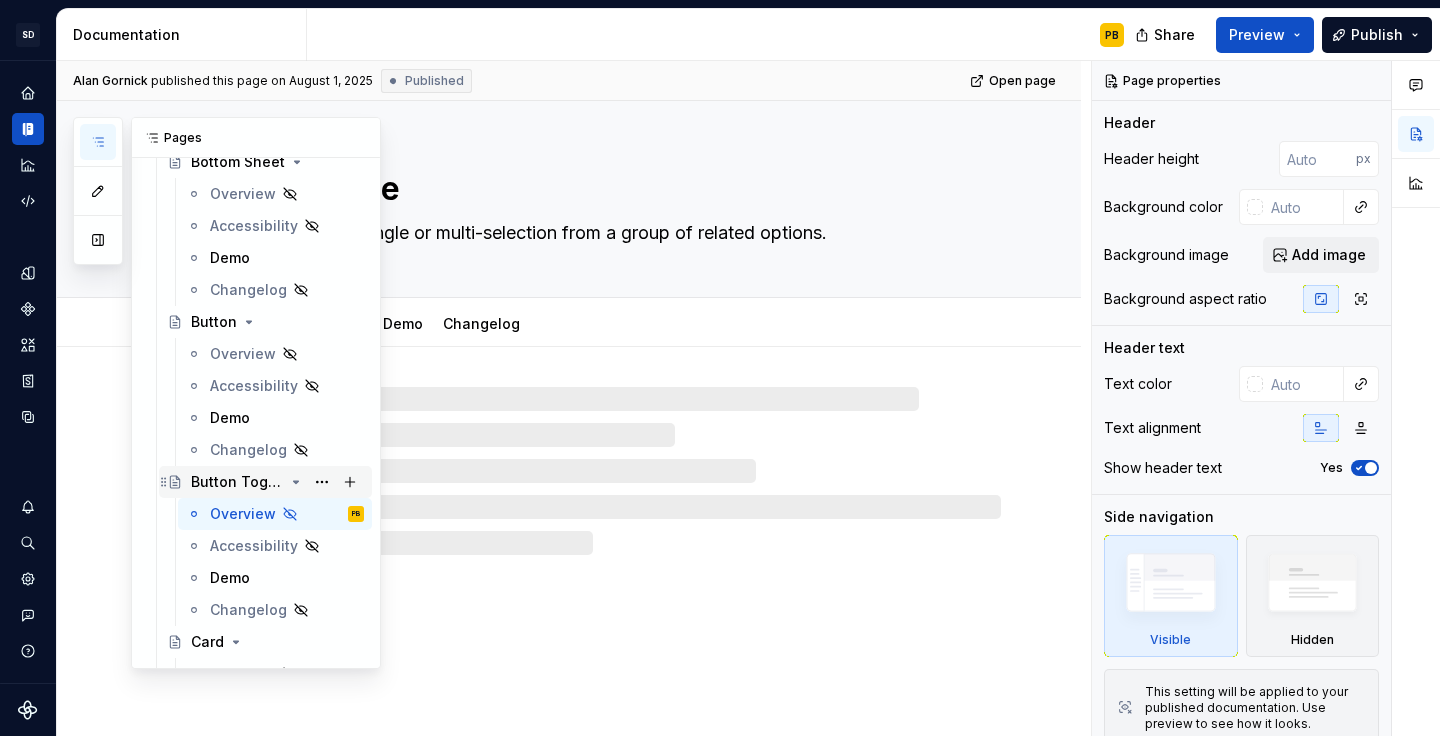 scroll, scrollTop: 1145, scrollLeft: 0, axis: vertical 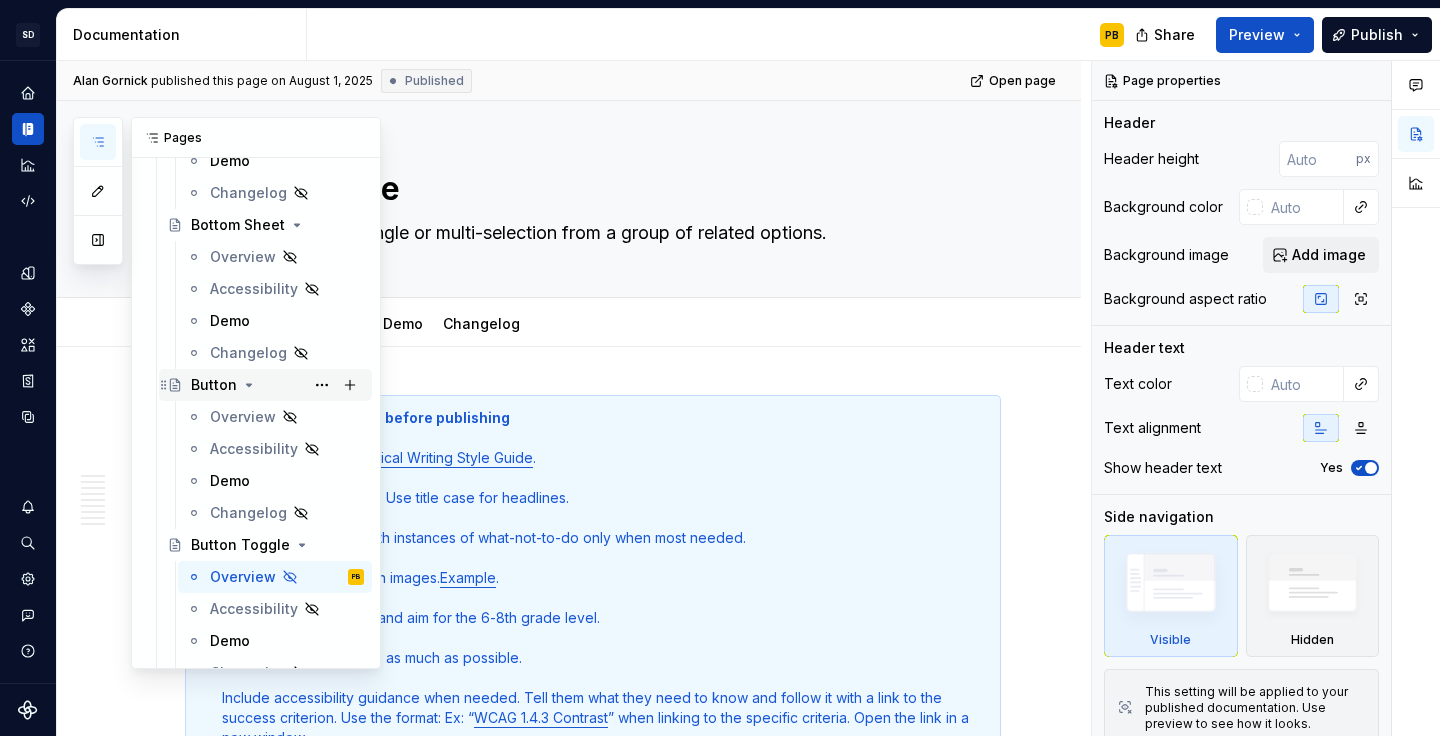 click on "Button" at bounding box center (214, 385) 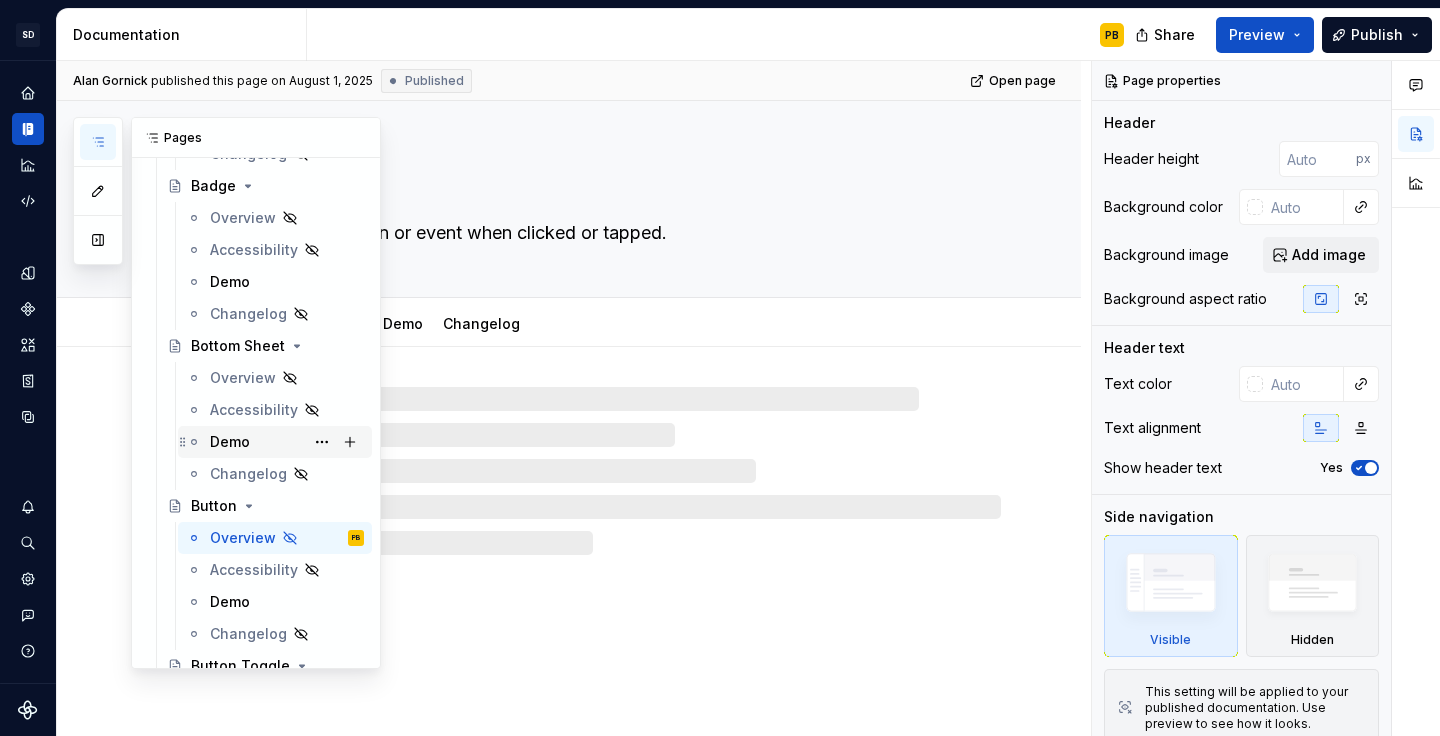 scroll, scrollTop: 1004, scrollLeft: 0, axis: vertical 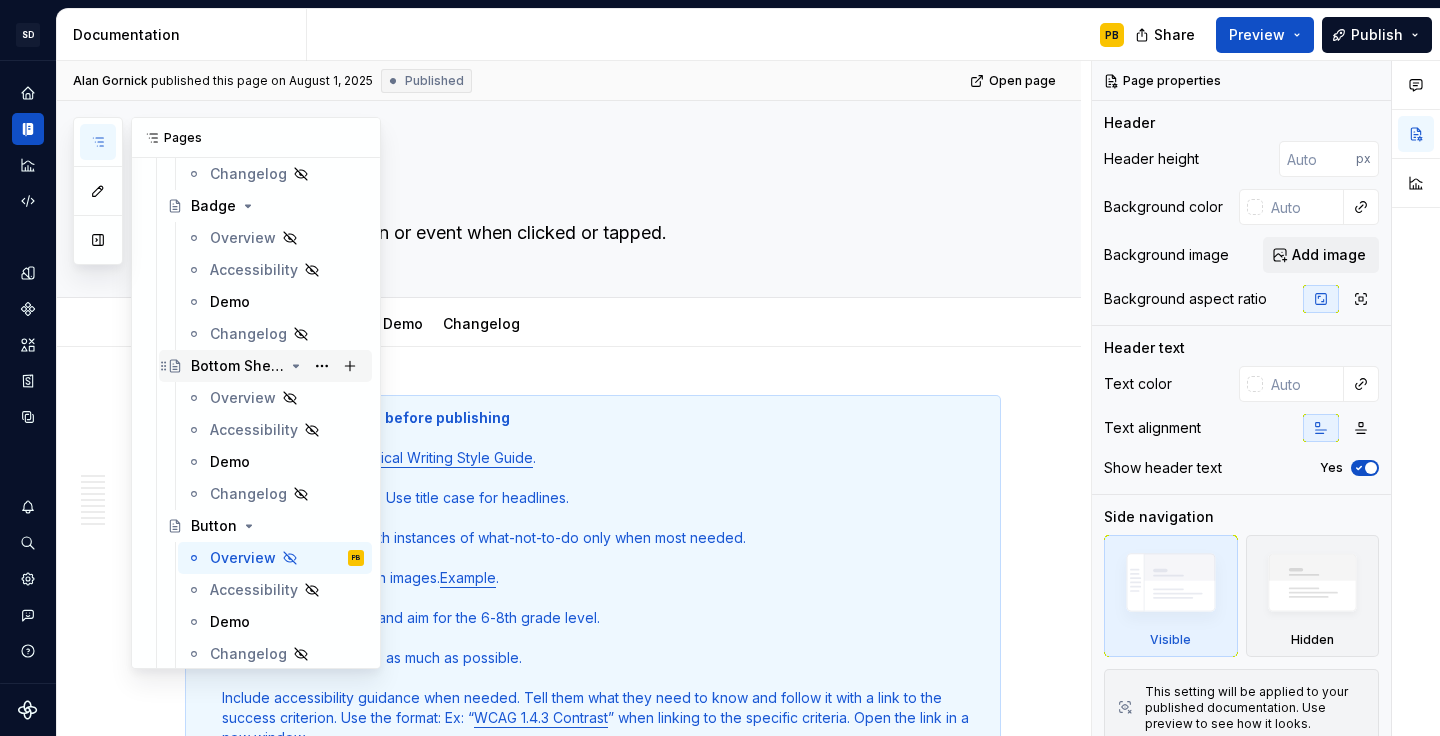 click on "Bottom Sheet" at bounding box center [237, 366] 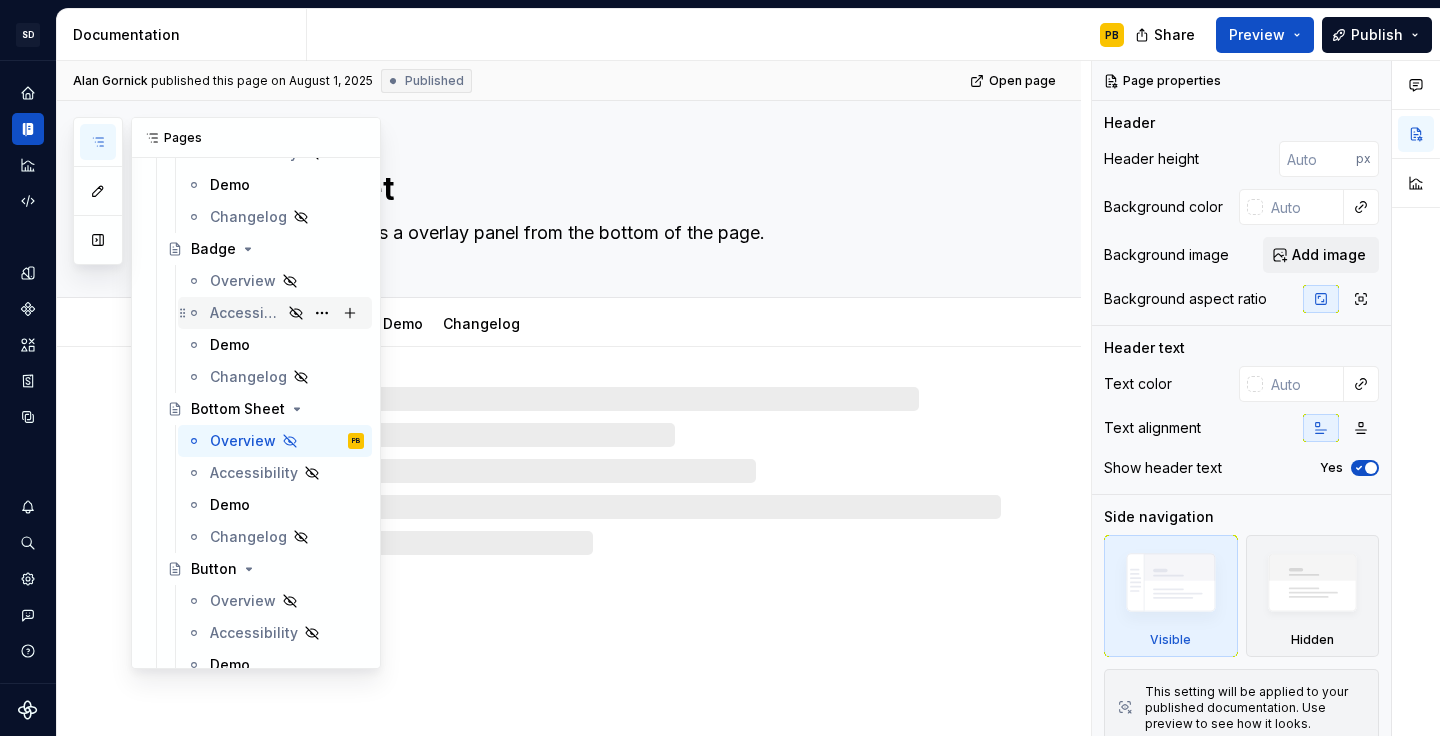 scroll, scrollTop: 959, scrollLeft: 0, axis: vertical 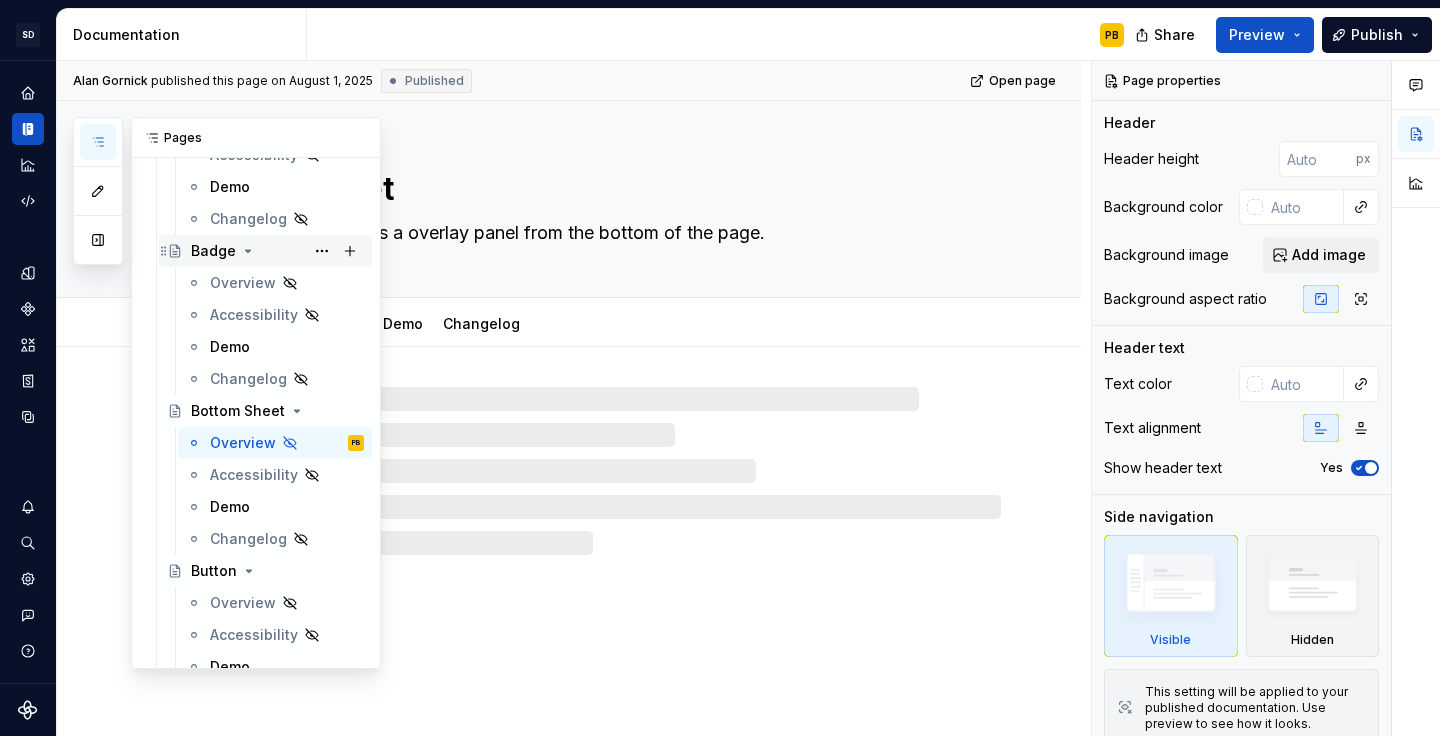click on "Badge" at bounding box center [277, 251] 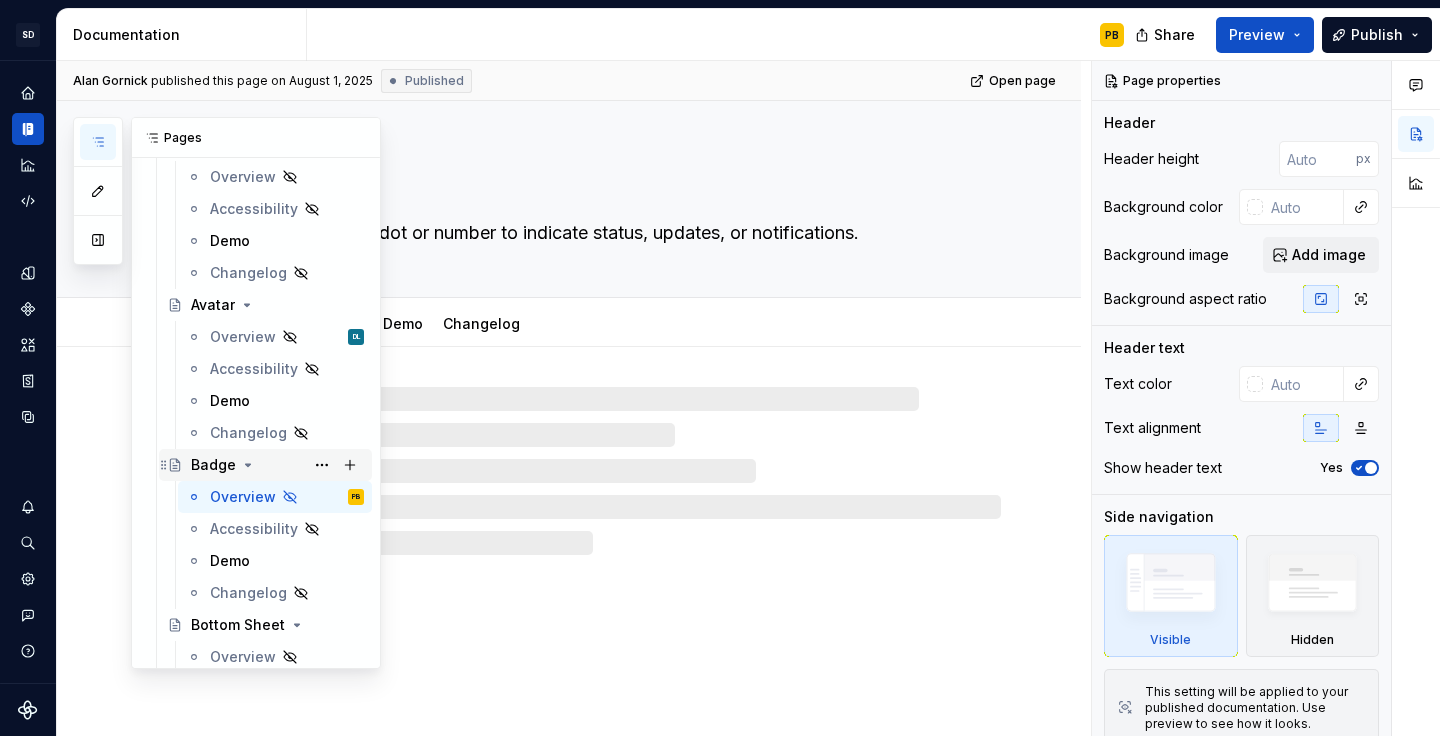 scroll, scrollTop: 700, scrollLeft: 0, axis: vertical 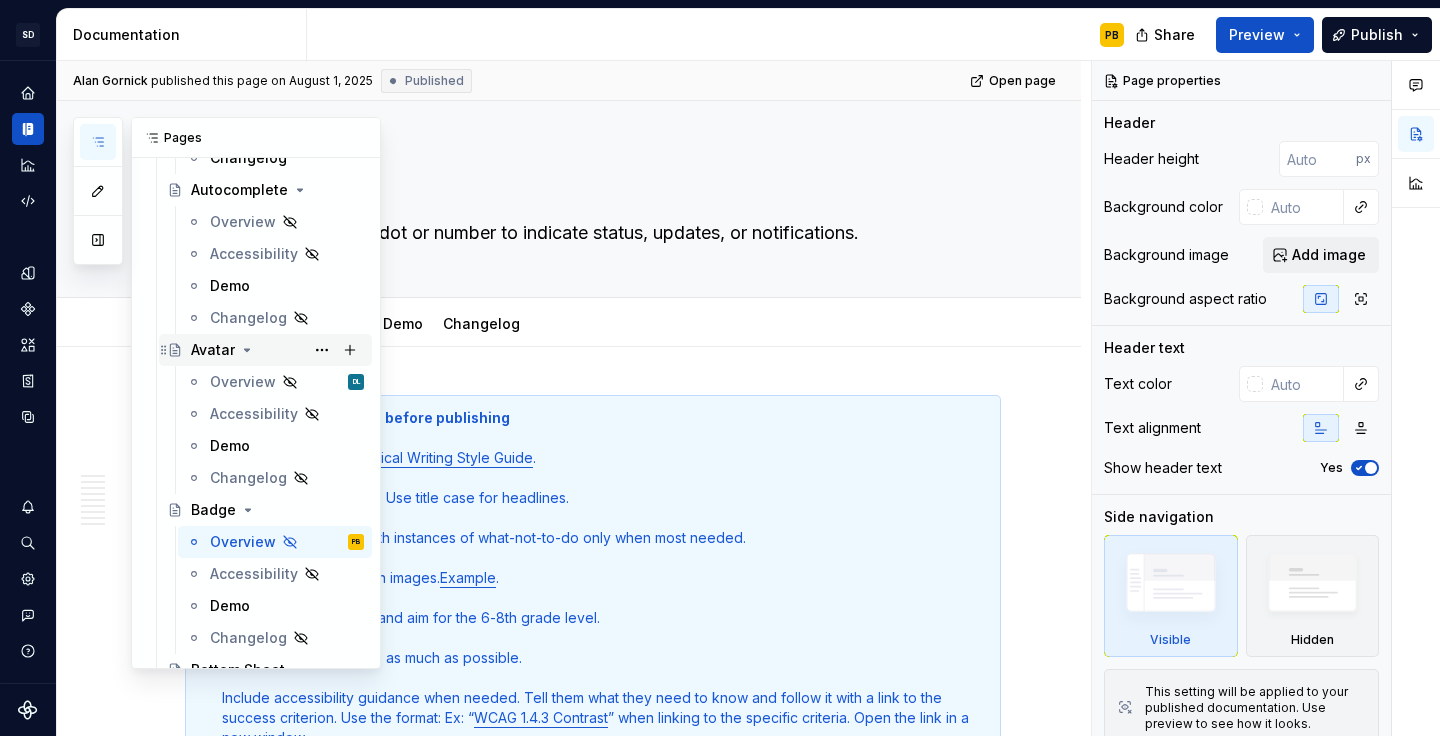 click on "Avatar" at bounding box center (213, 350) 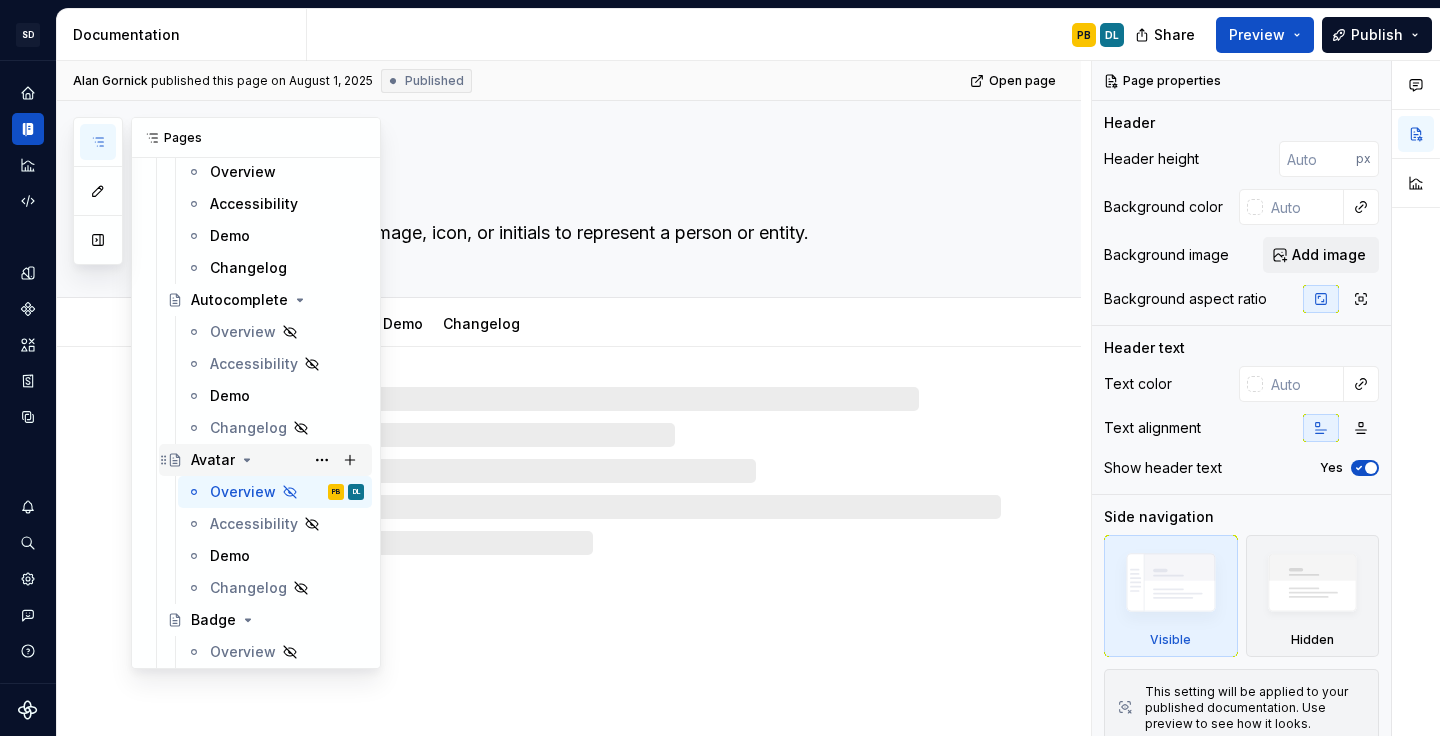 scroll, scrollTop: 551, scrollLeft: 0, axis: vertical 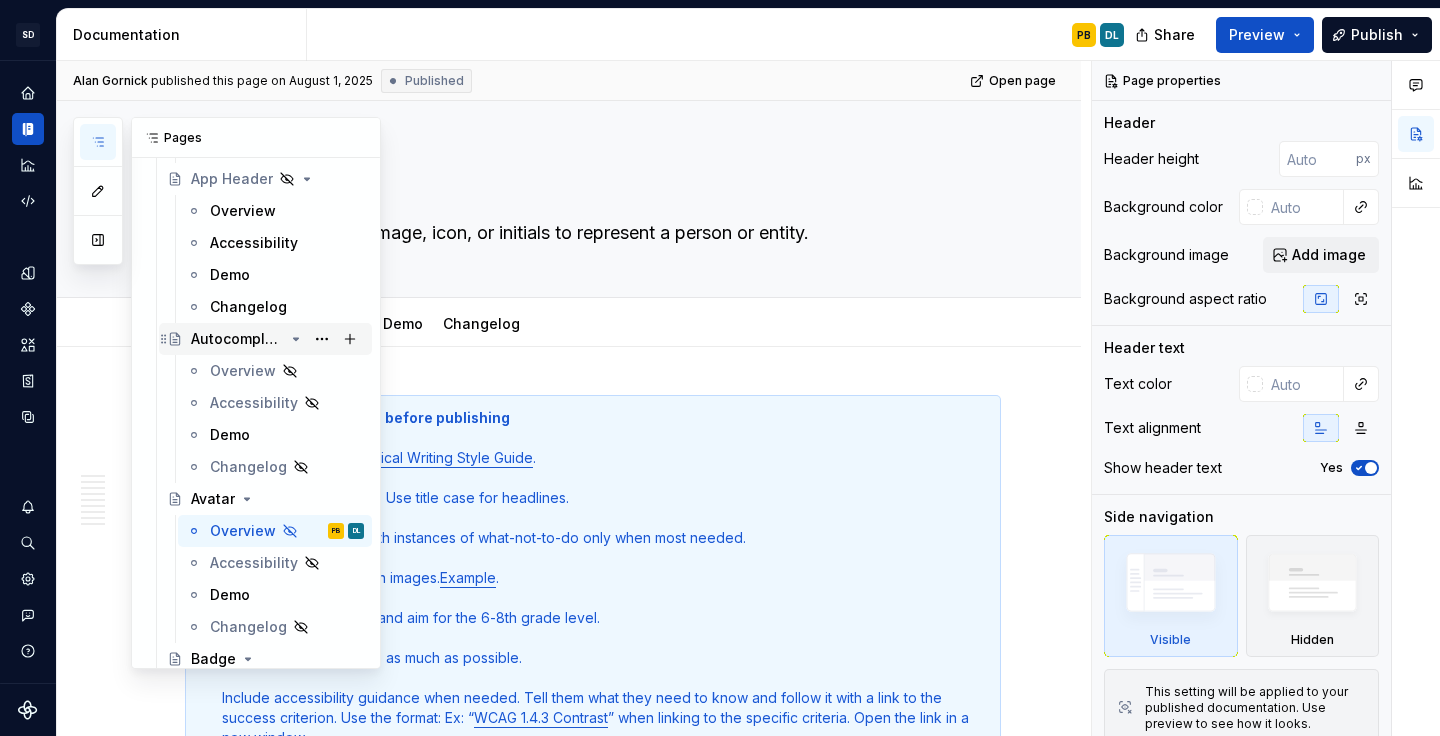 click on "Autocomplete" at bounding box center (237, 339) 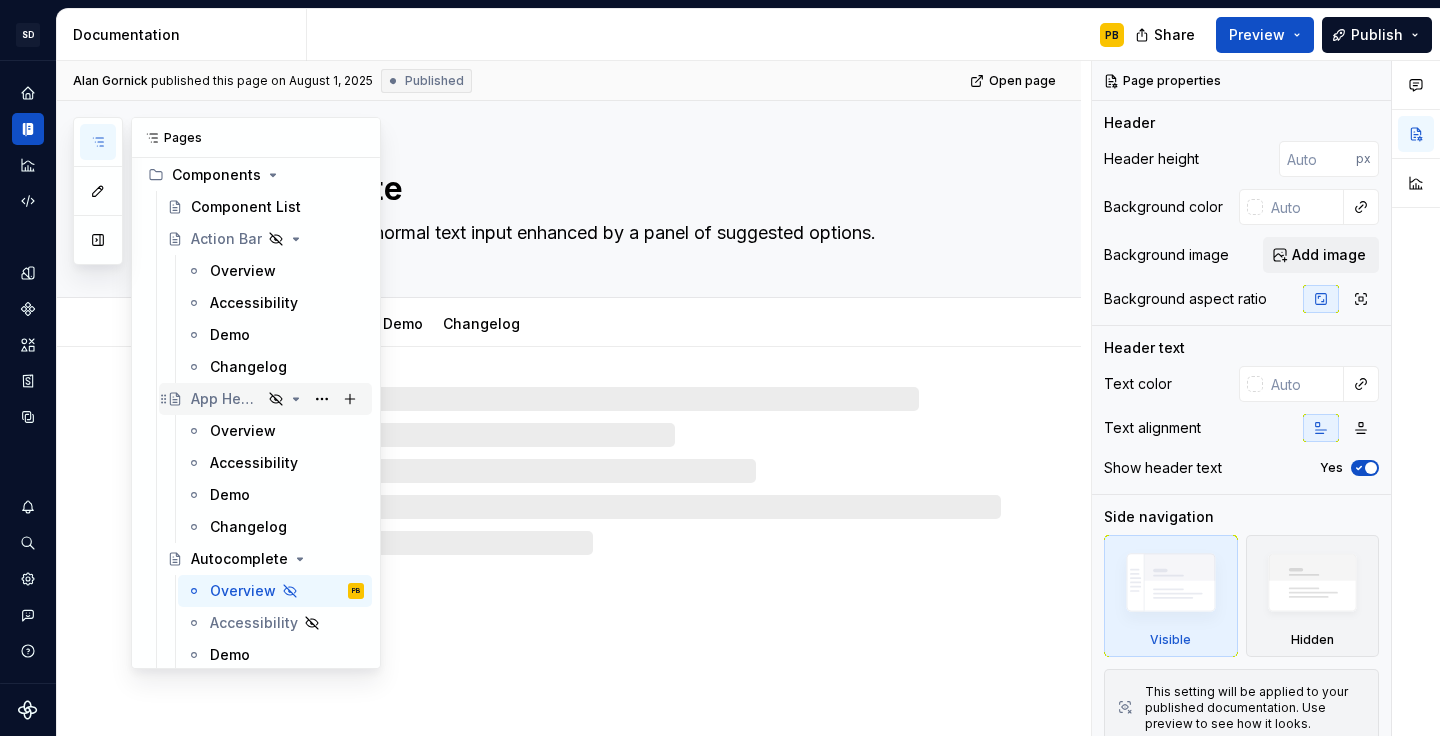 scroll, scrollTop: 298, scrollLeft: 0, axis: vertical 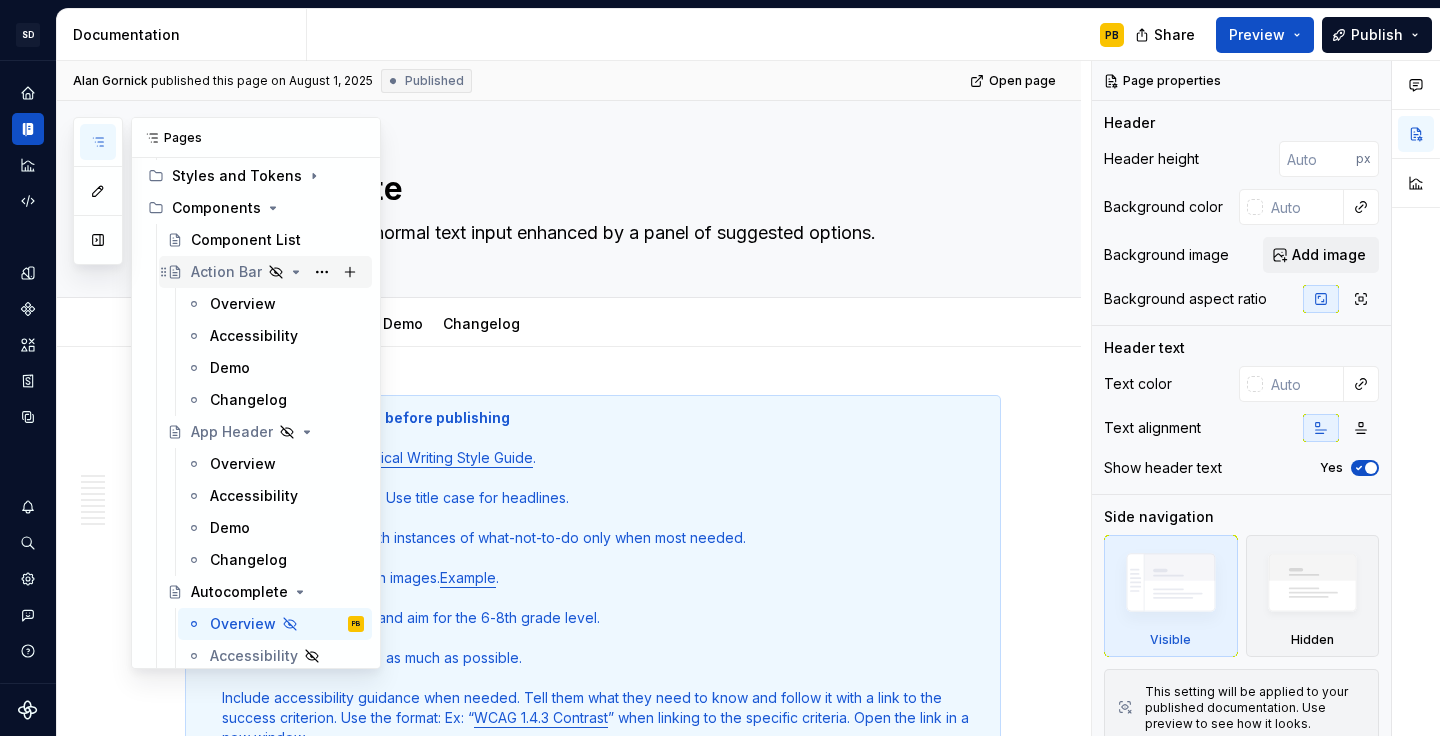 click on "Action Bar" at bounding box center (226, 272) 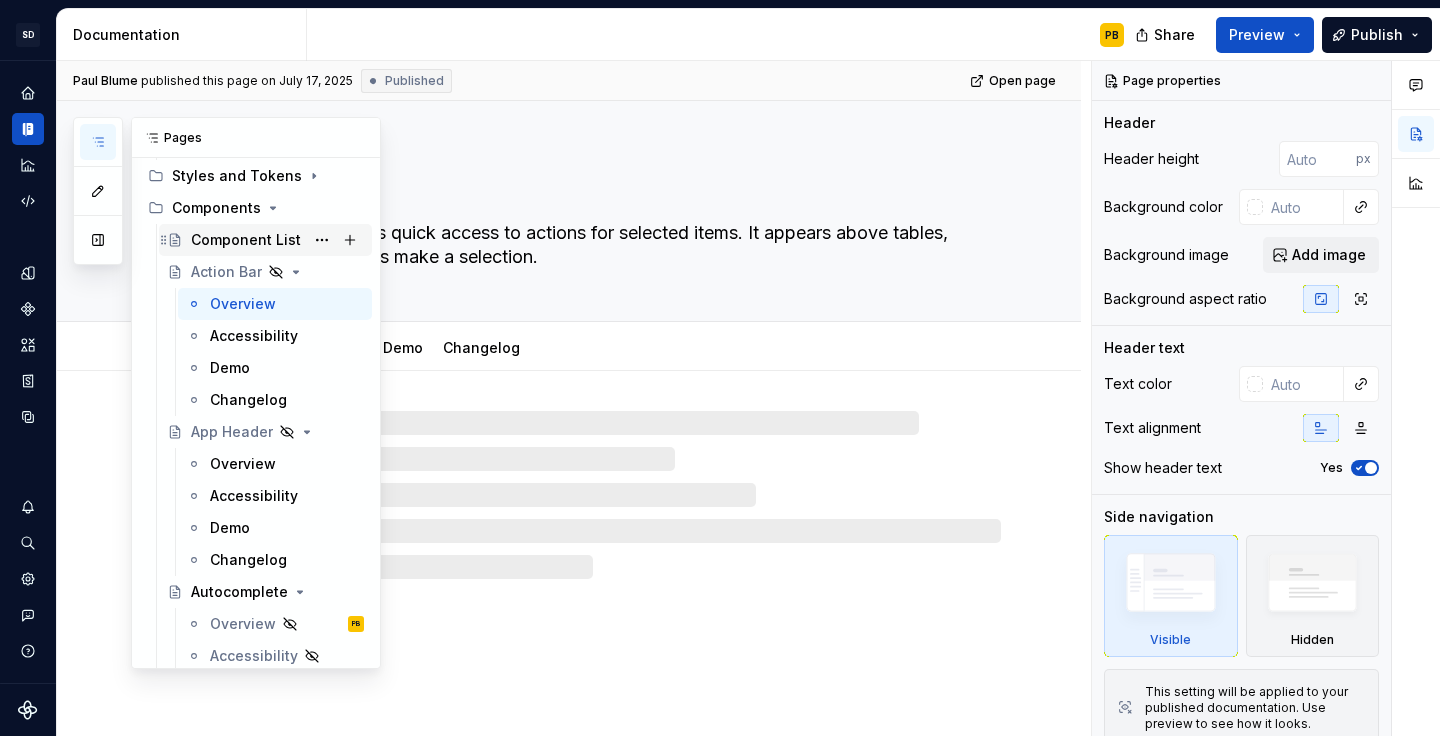 click on "Component List" at bounding box center [246, 240] 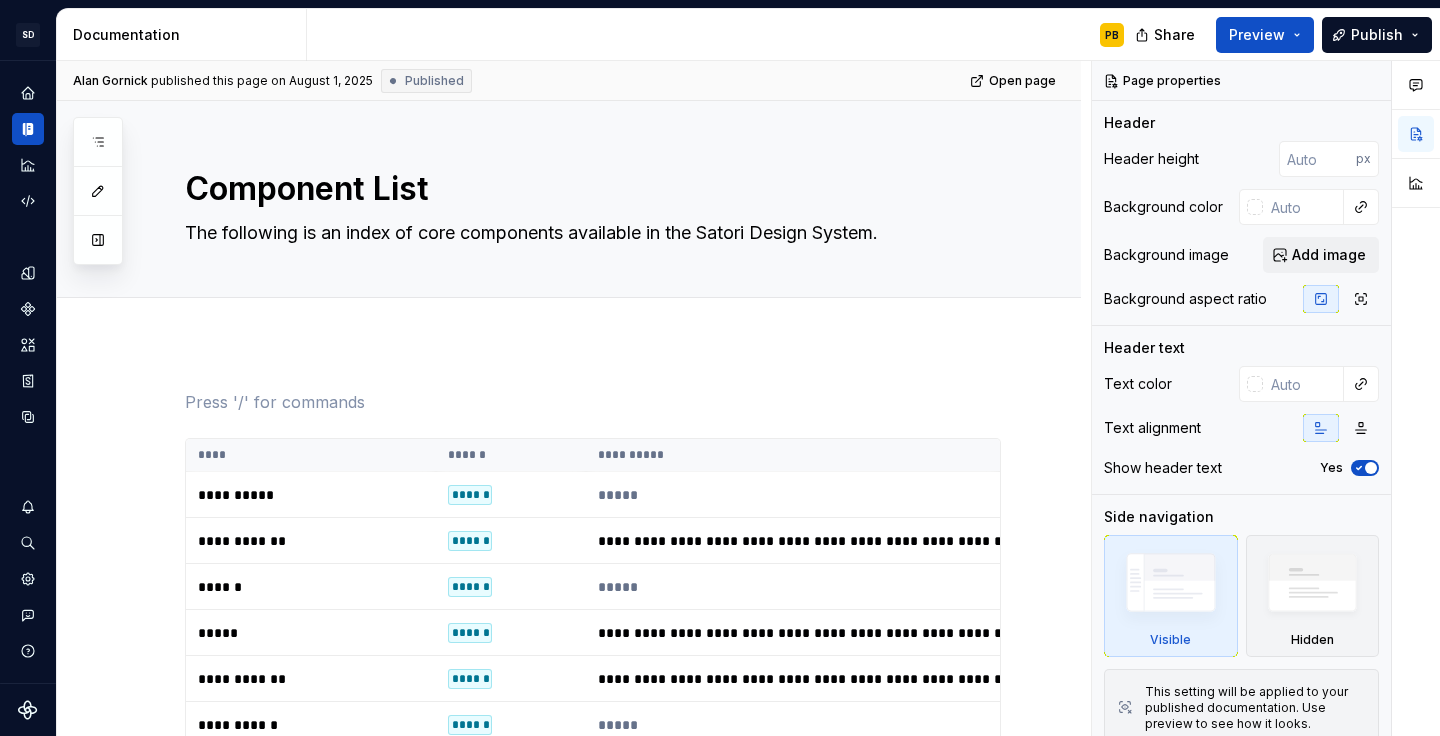 click on "**********" at bounding box center (569, 1601) 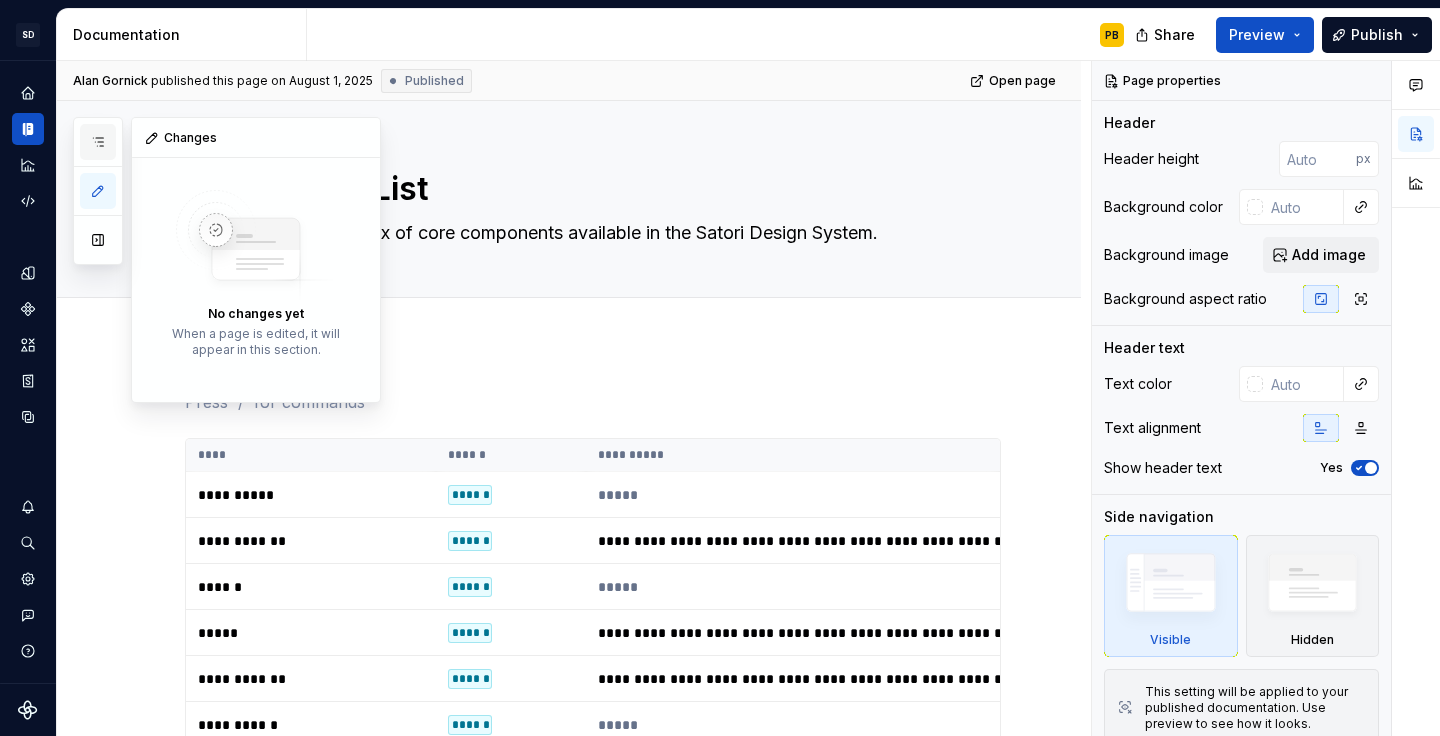 click 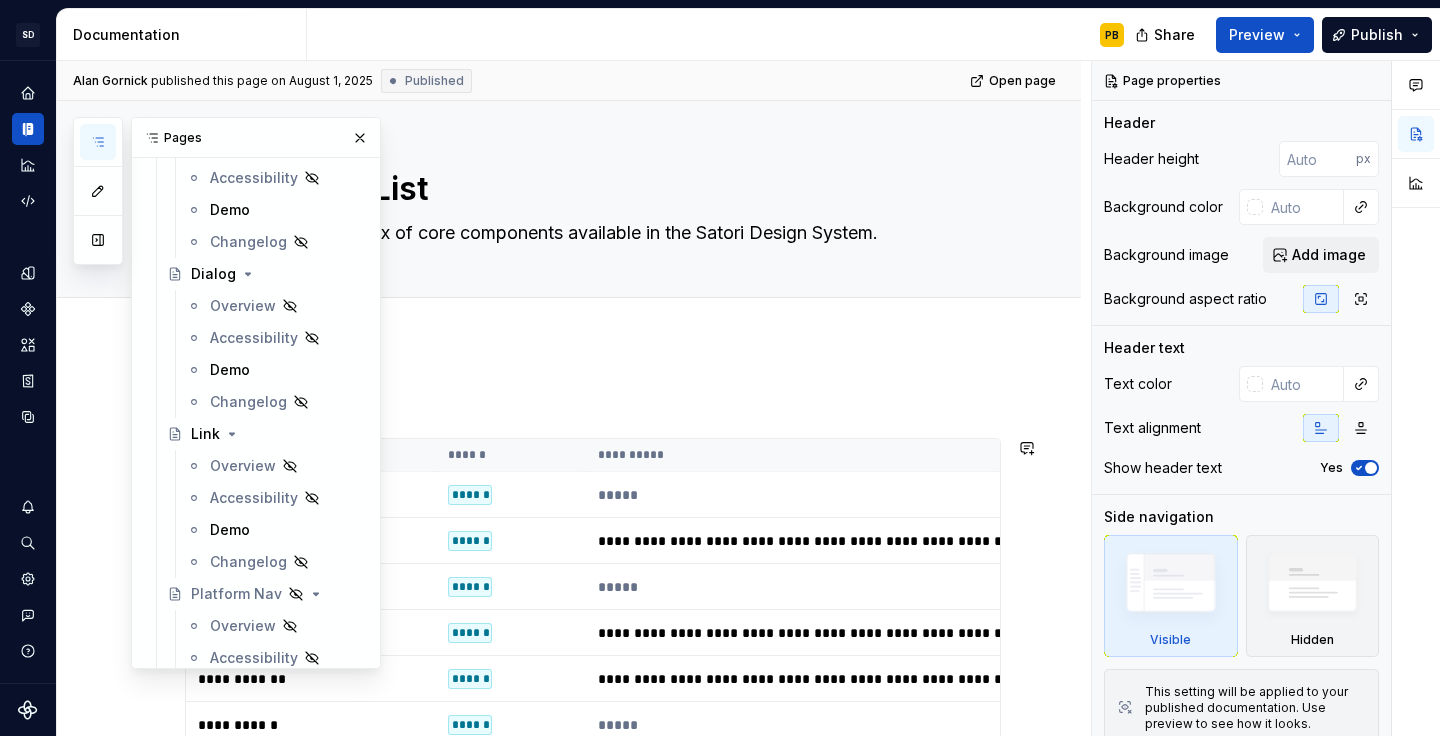 scroll, scrollTop: 2685, scrollLeft: 0, axis: vertical 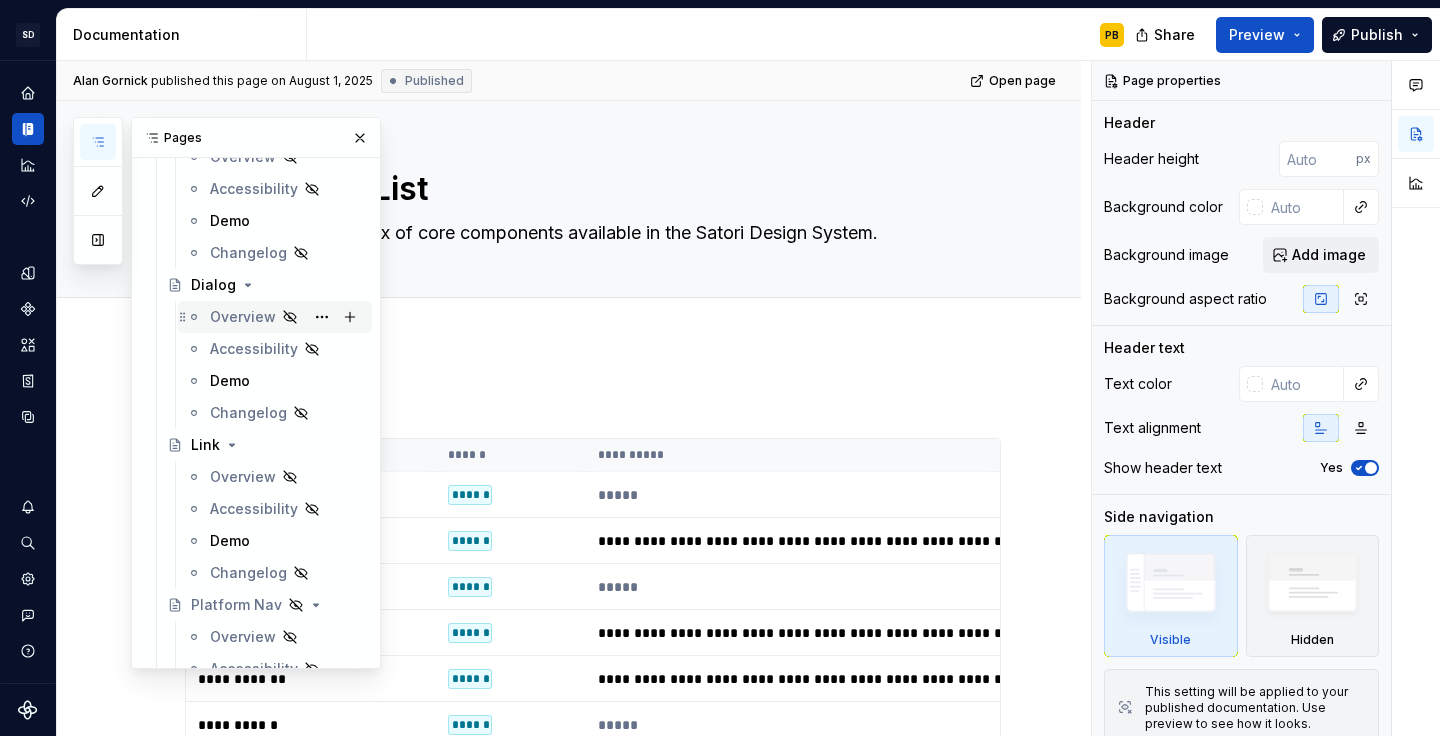 click on "Overview" at bounding box center (243, 317) 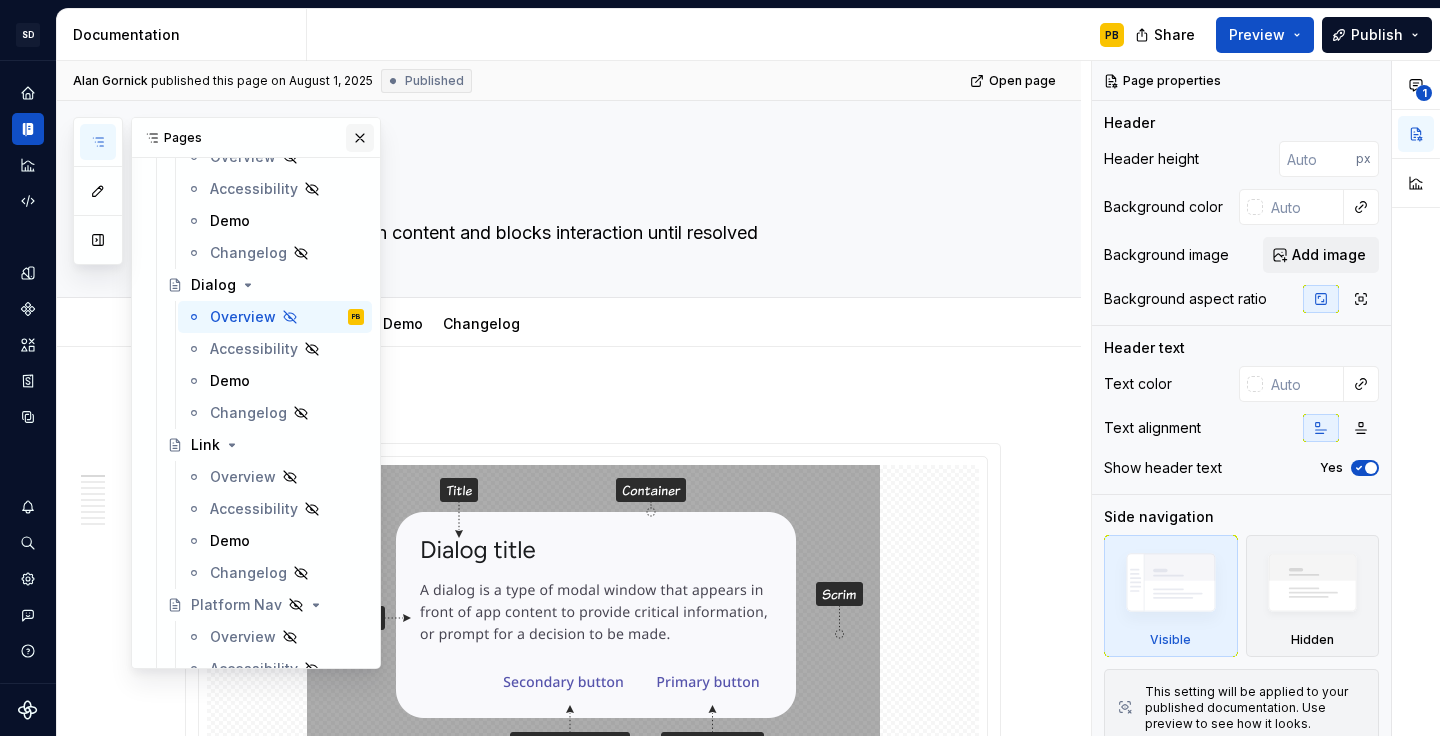 click at bounding box center (360, 138) 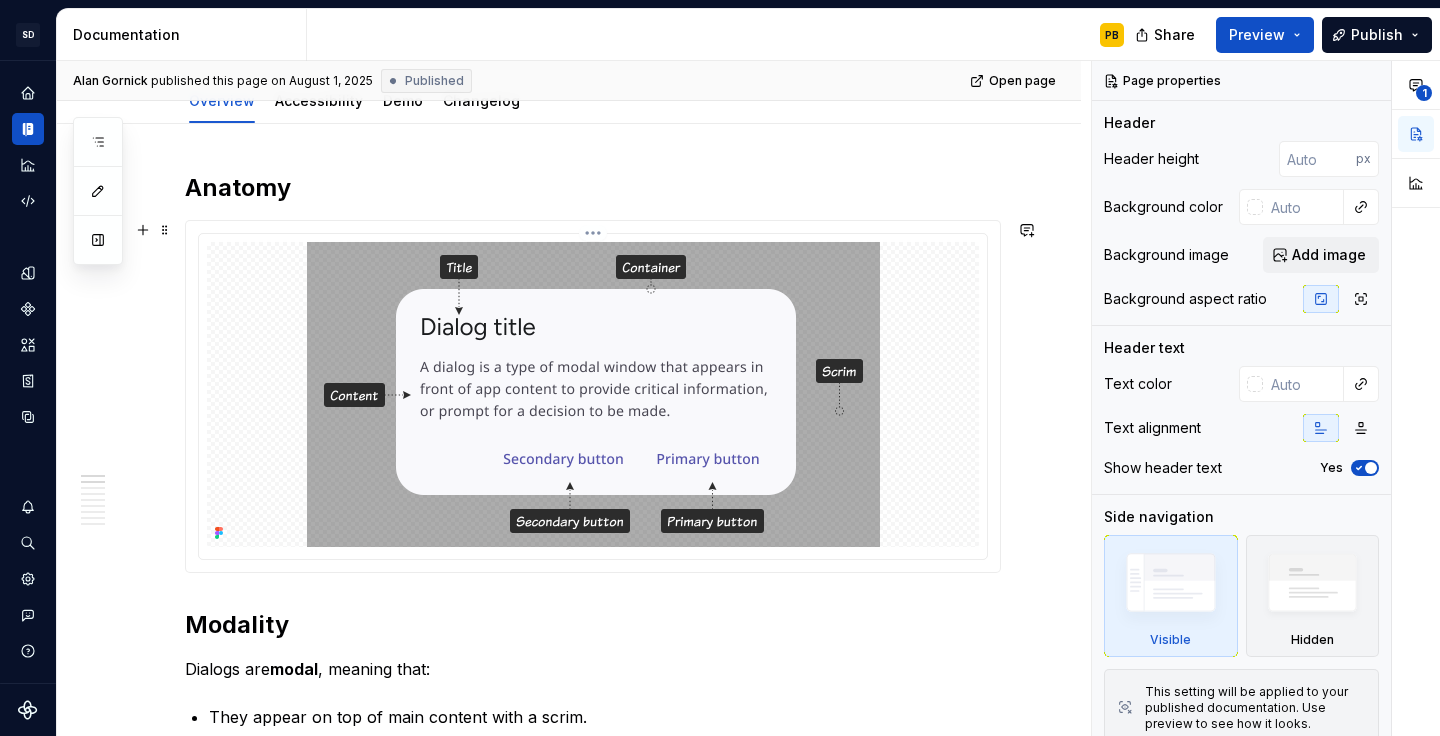 scroll, scrollTop: 0, scrollLeft: 0, axis: both 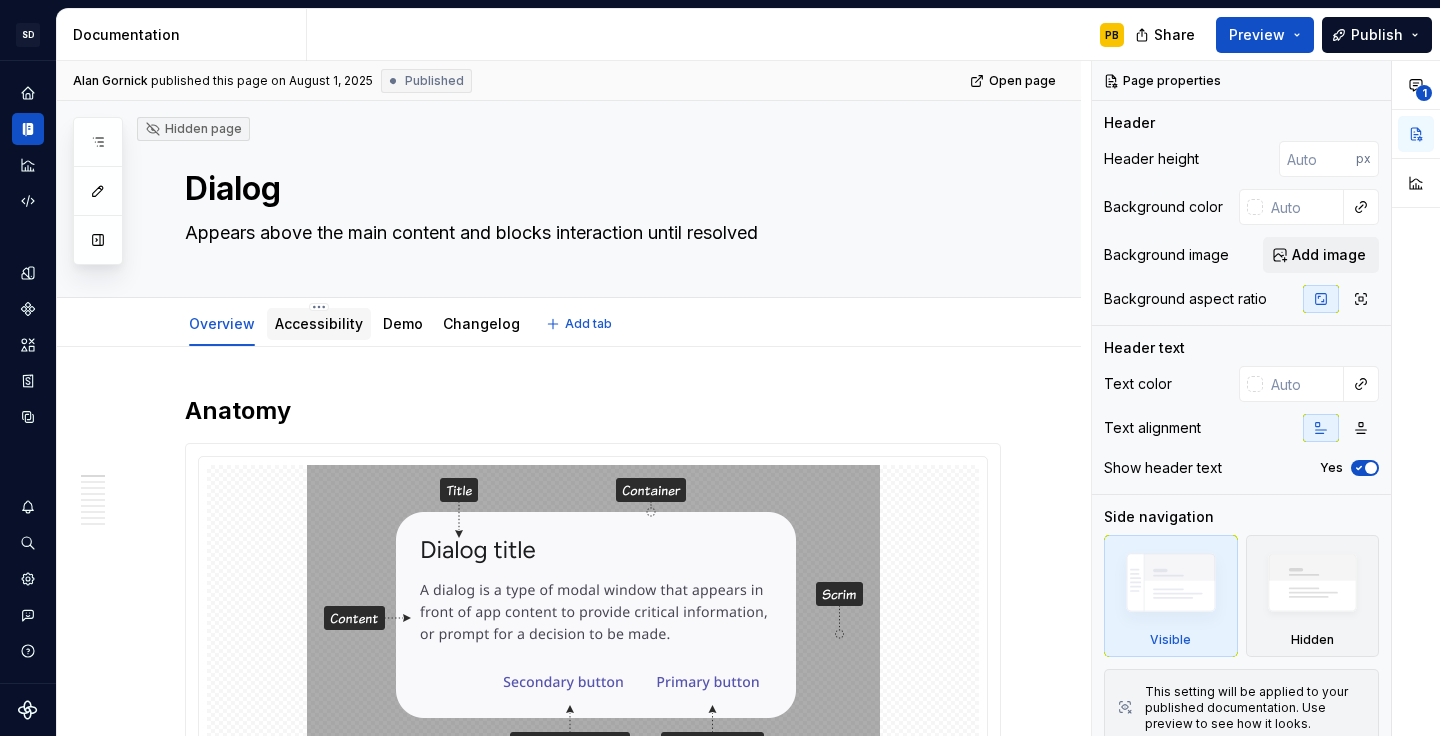 click on "Accessibility" at bounding box center [319, 323] 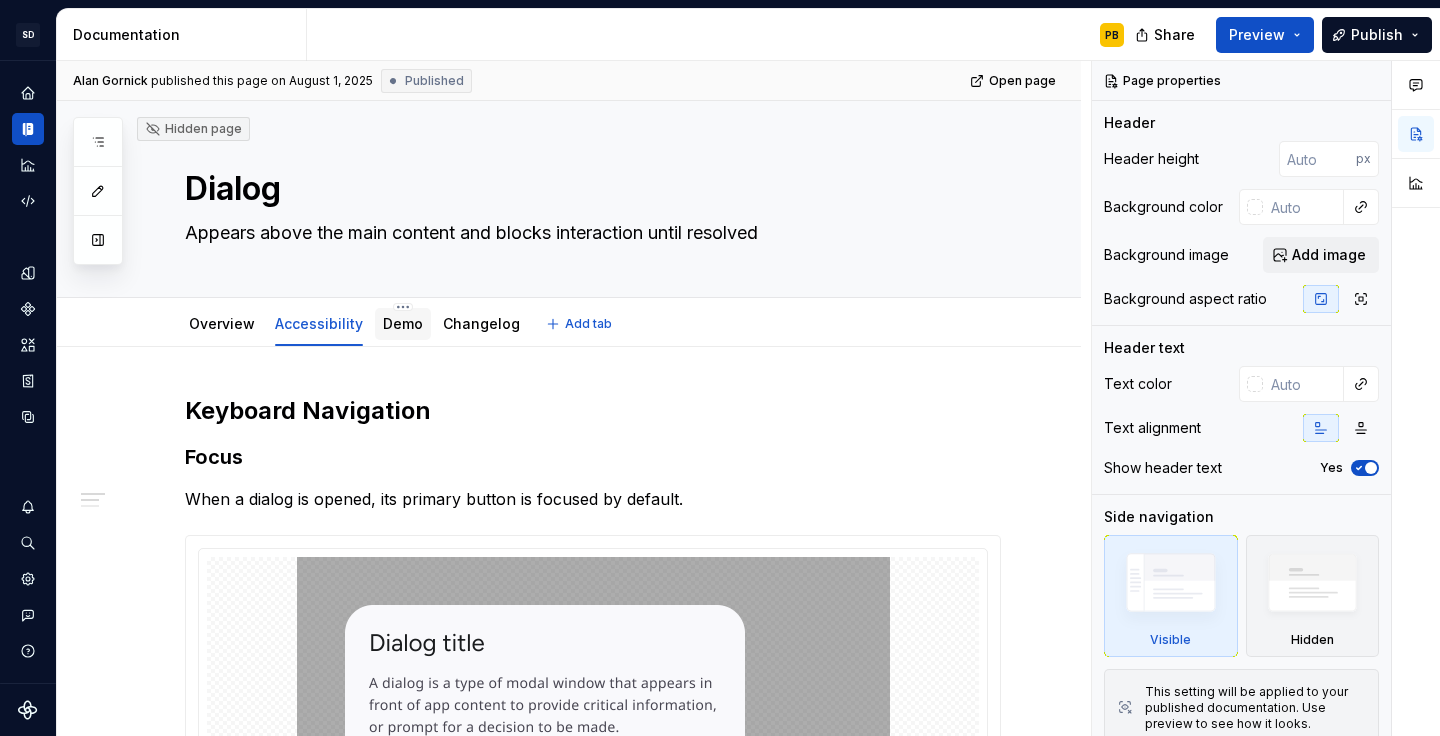 click on "Demo" at bounding box center [403, 324] 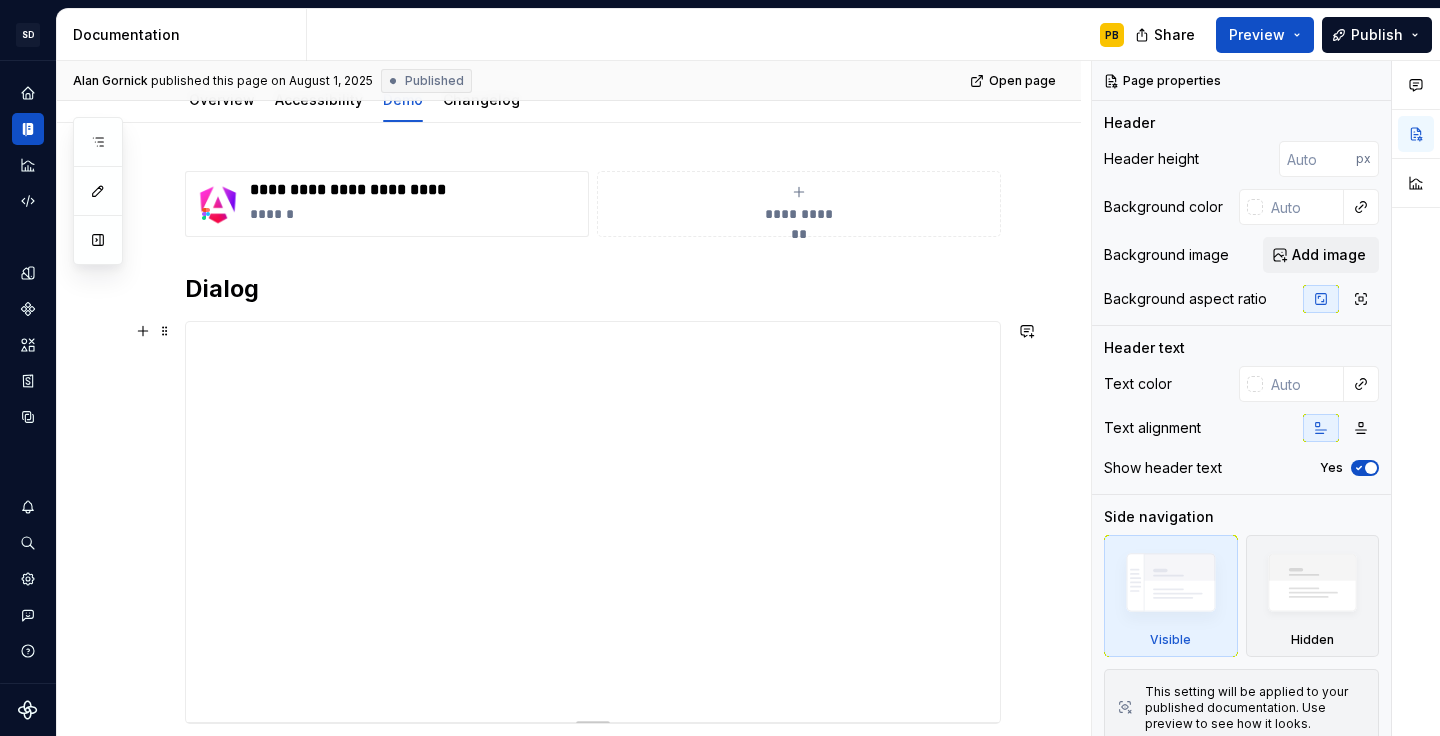 scroll, scrollTop: 182, scrollLeft: 0, axis: vertical 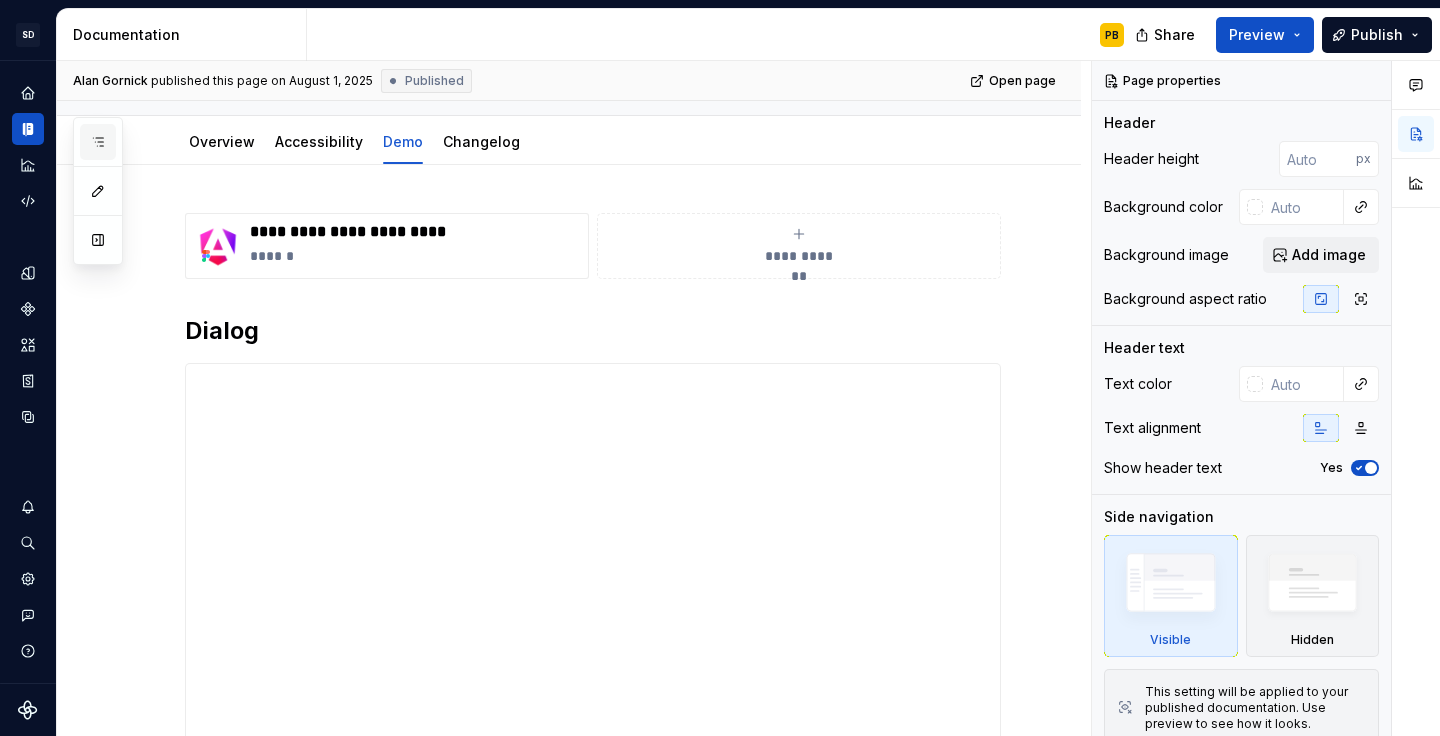 click at bounding box center [98, 142] 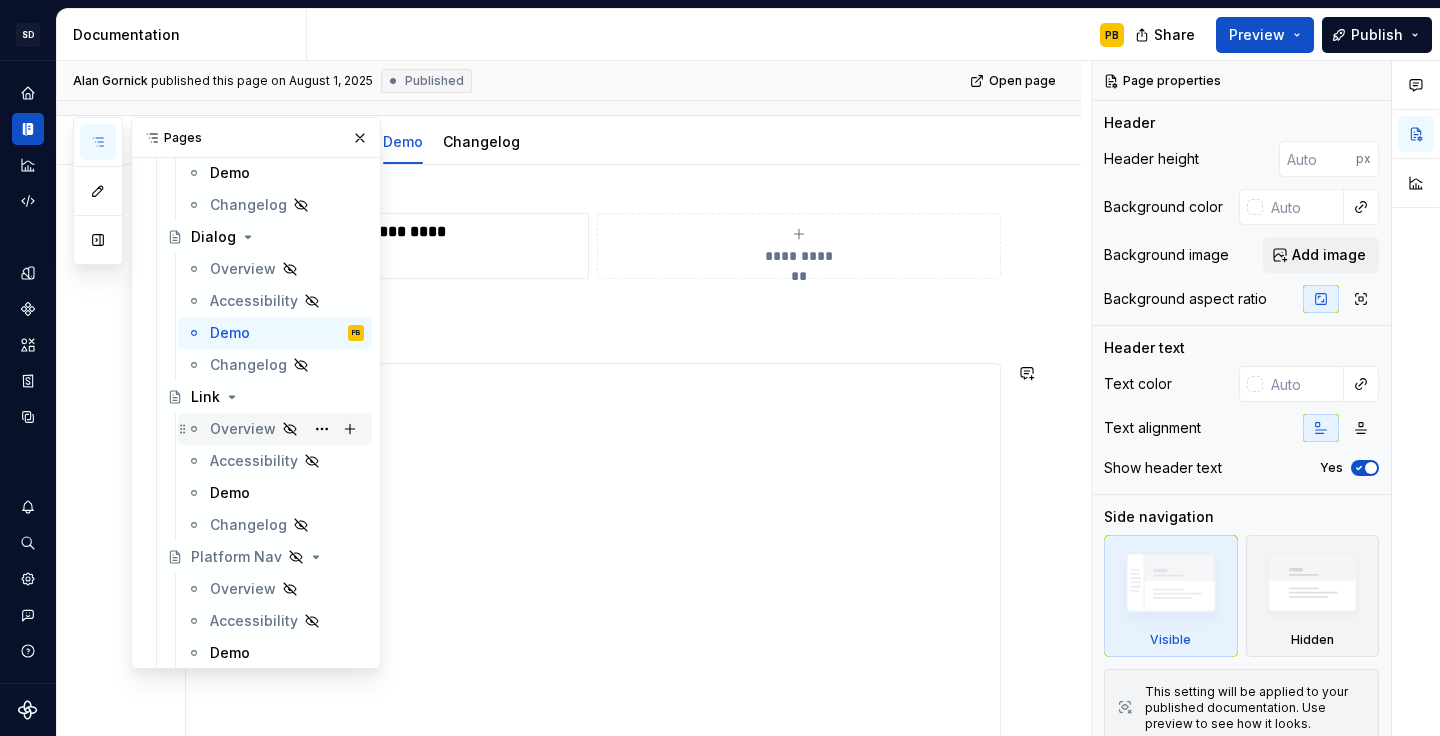 scroll, scrollTop: 2758, scrollLeft: 0, axis: vertical 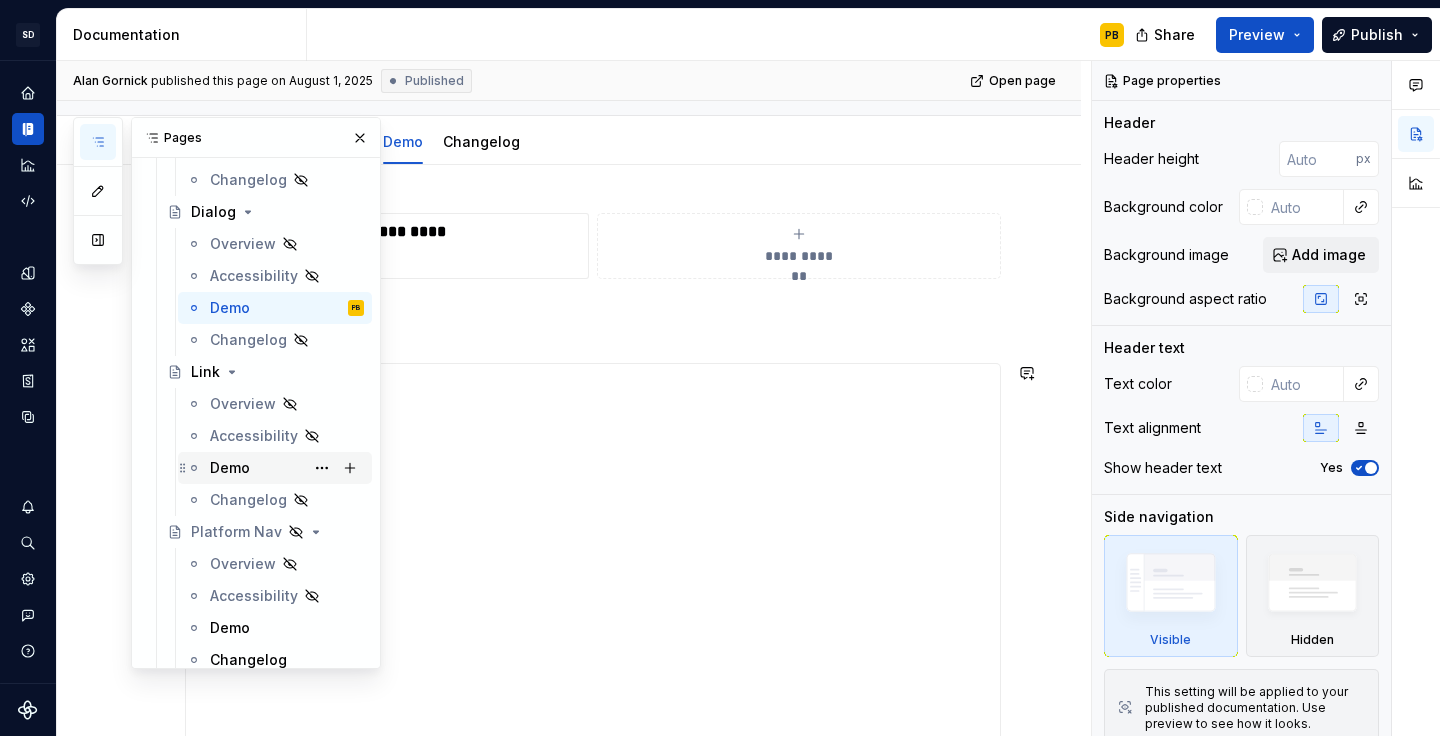 click on "Demo" at bounding box center [230, 468] 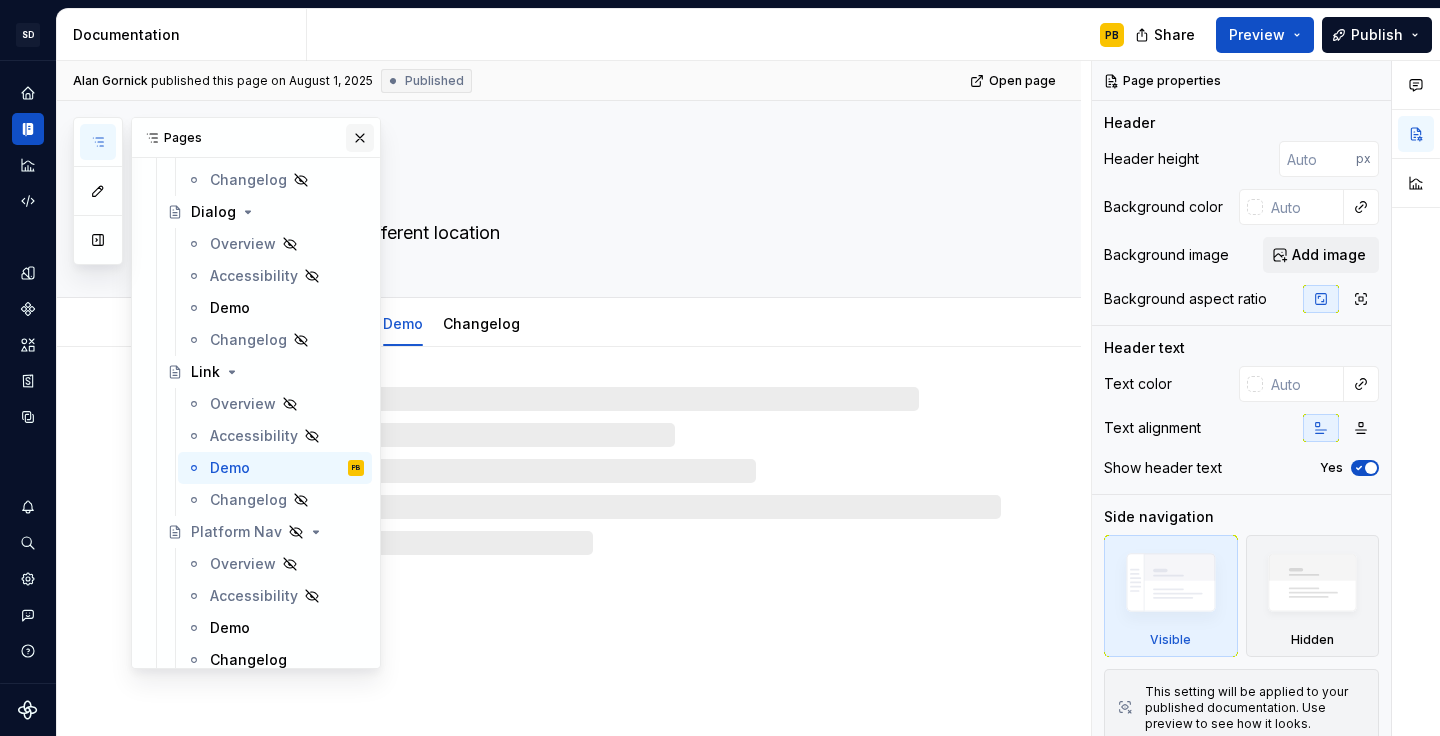 click at bounding box center [360, 138] 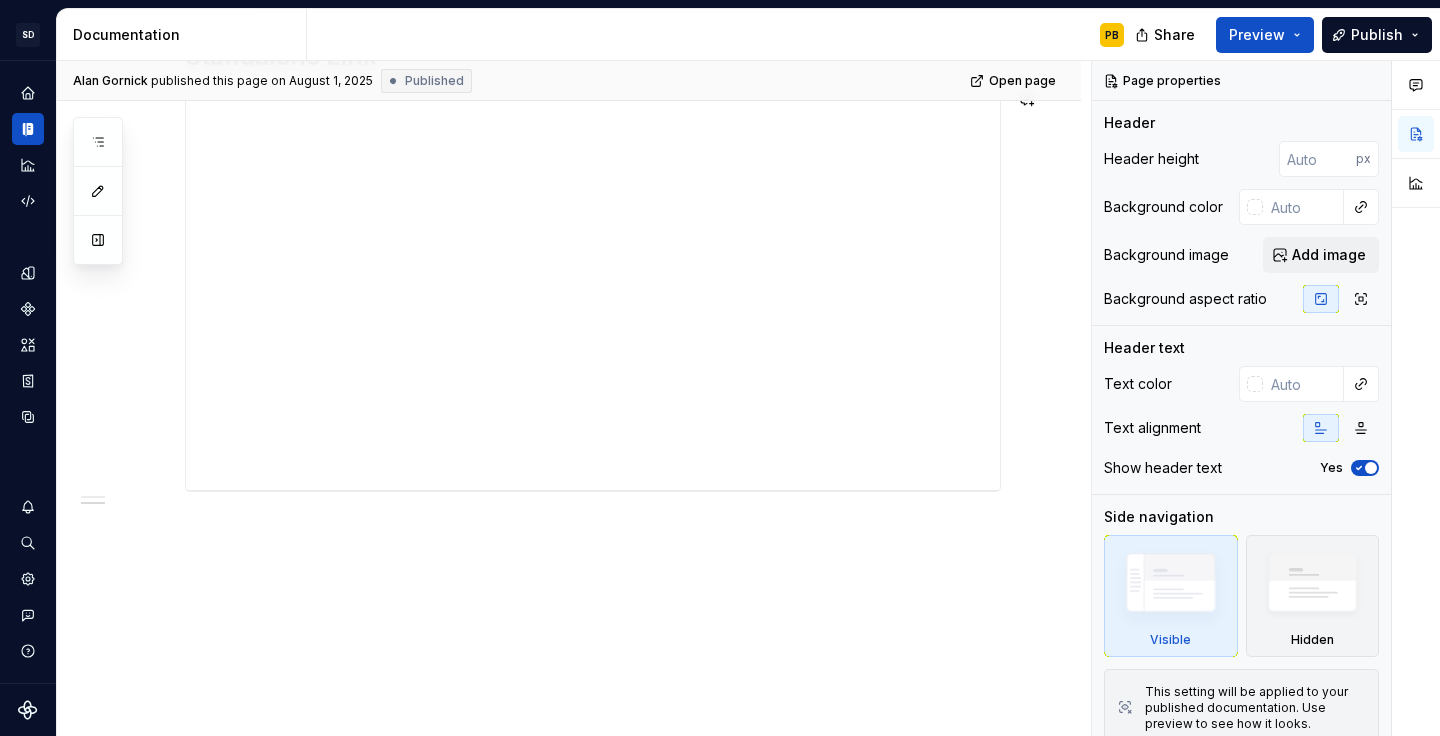 scroll, scrollTop: 841, scrollLeft: 0, axis: vertical 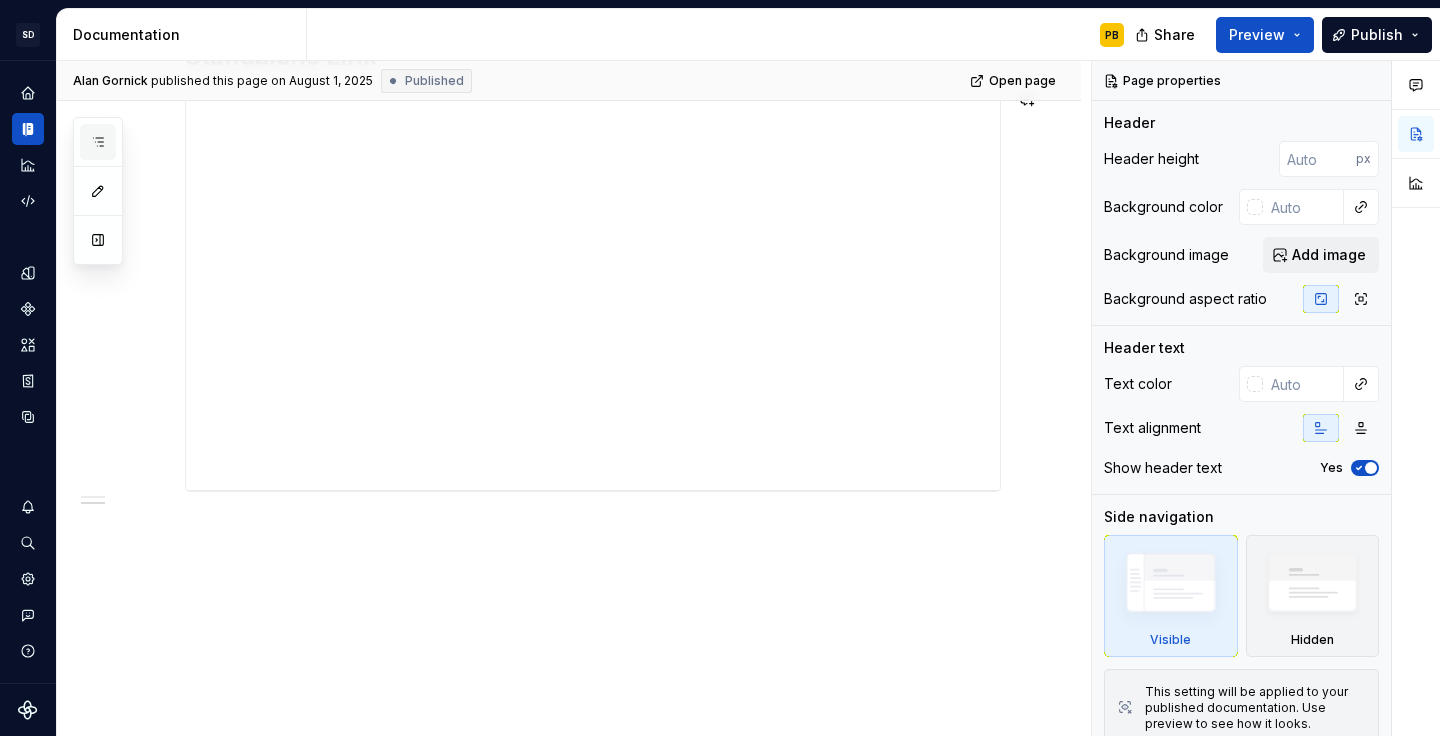 click 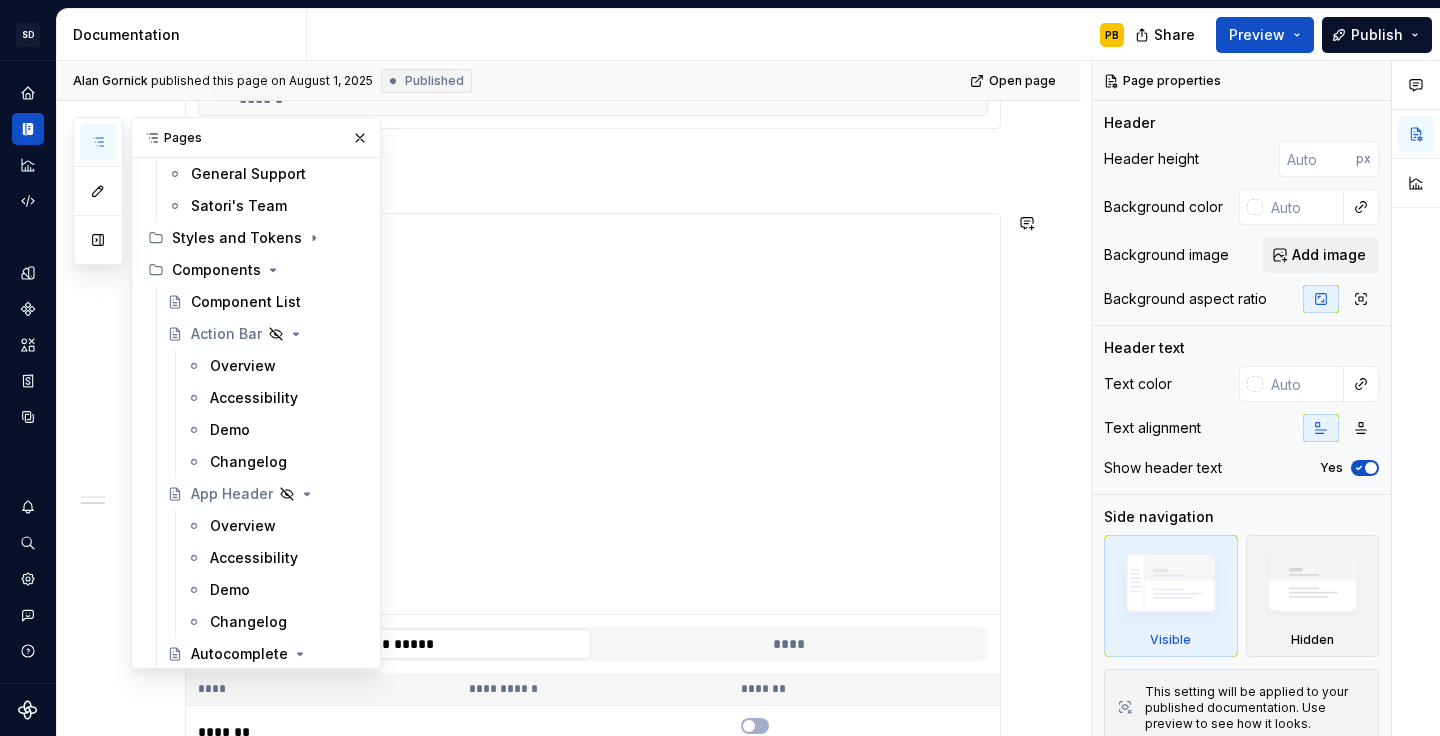 scroll, scrollTop: 218, scrollLeft: 0, axis: vertical 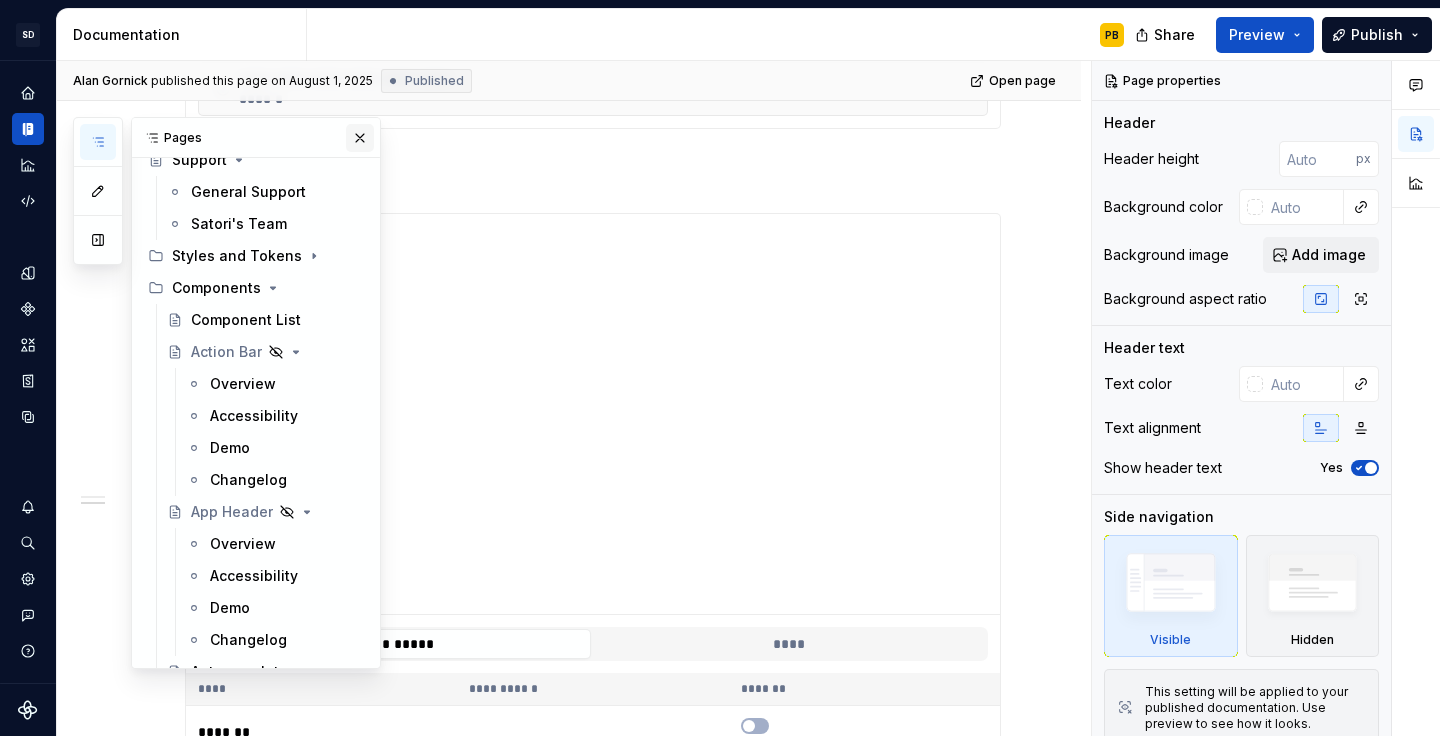 click at bounding box center (360, 138) 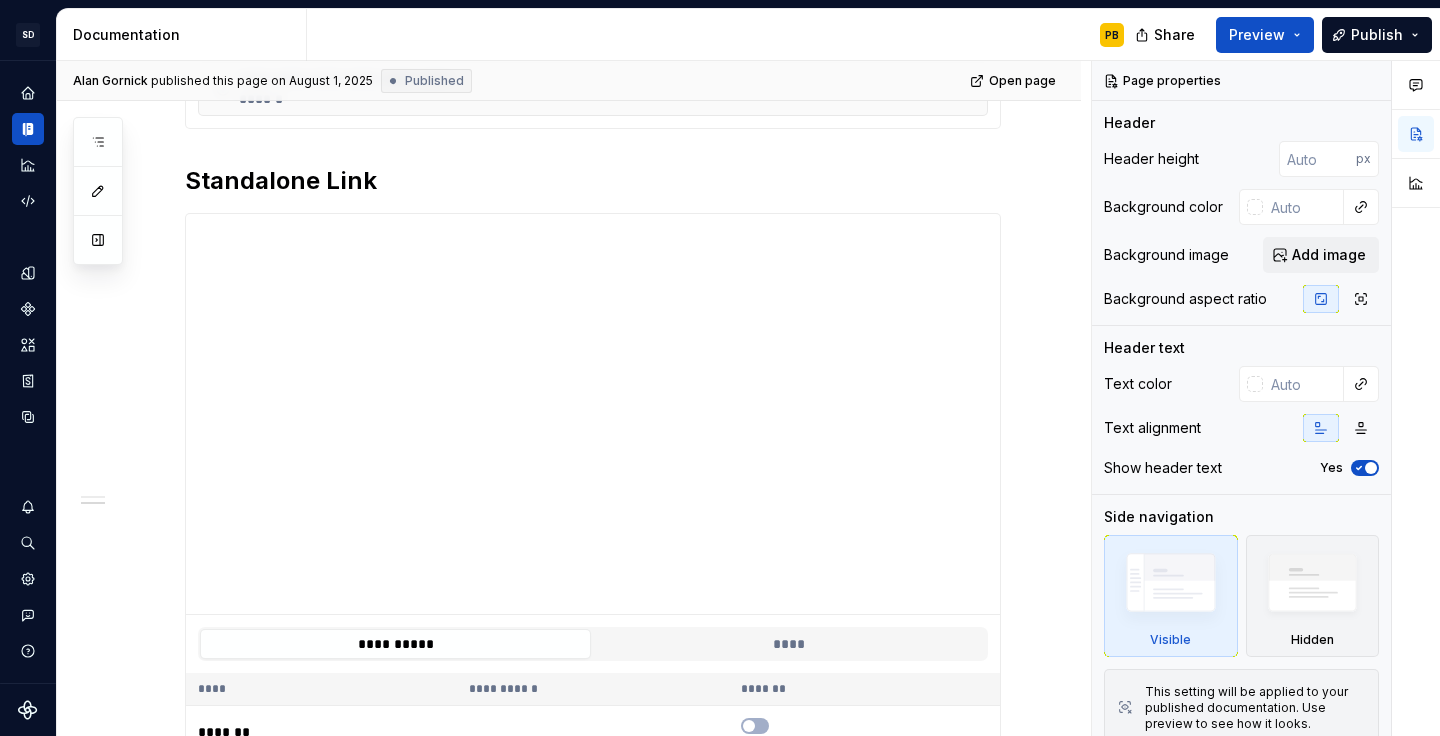 type on "*" 